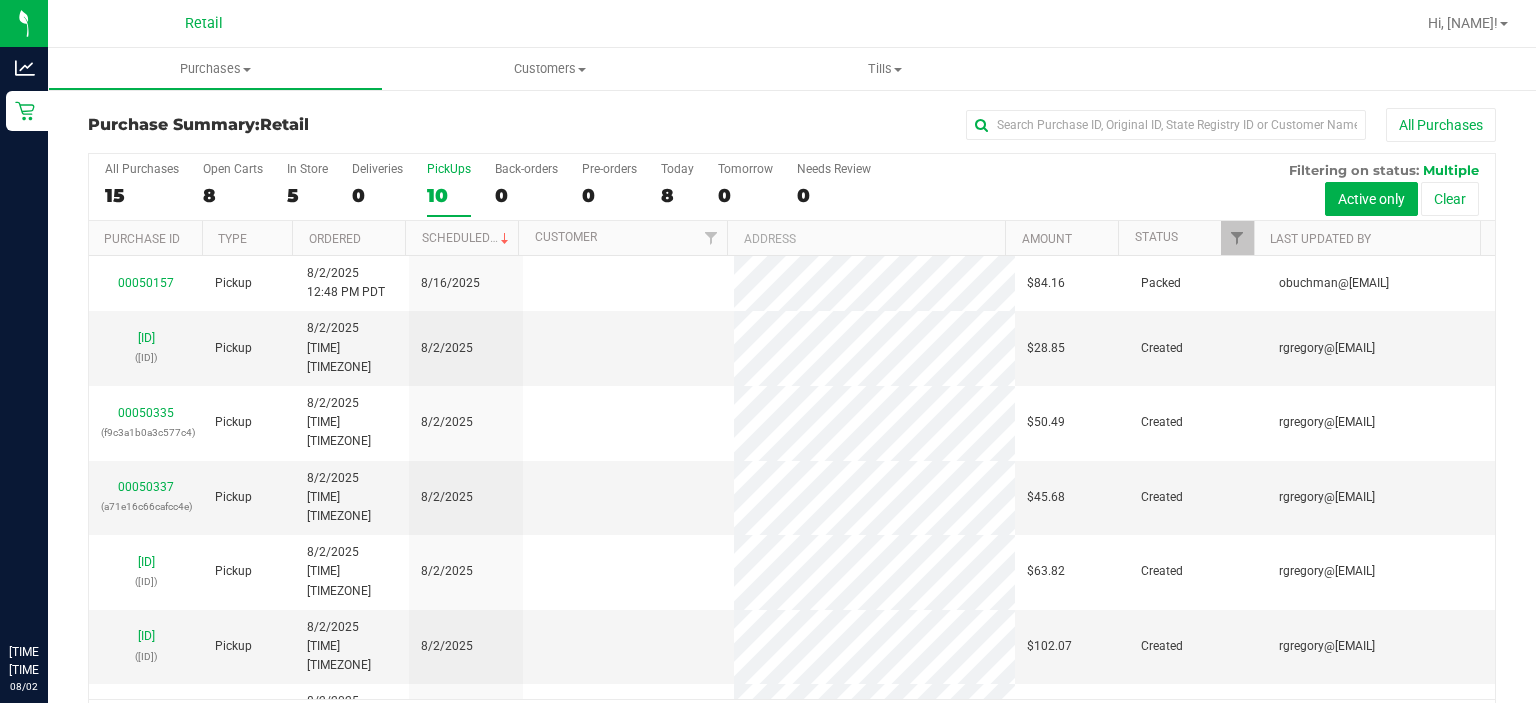scroll, scrollTop: 0, scrollLeft: 0, axis: both 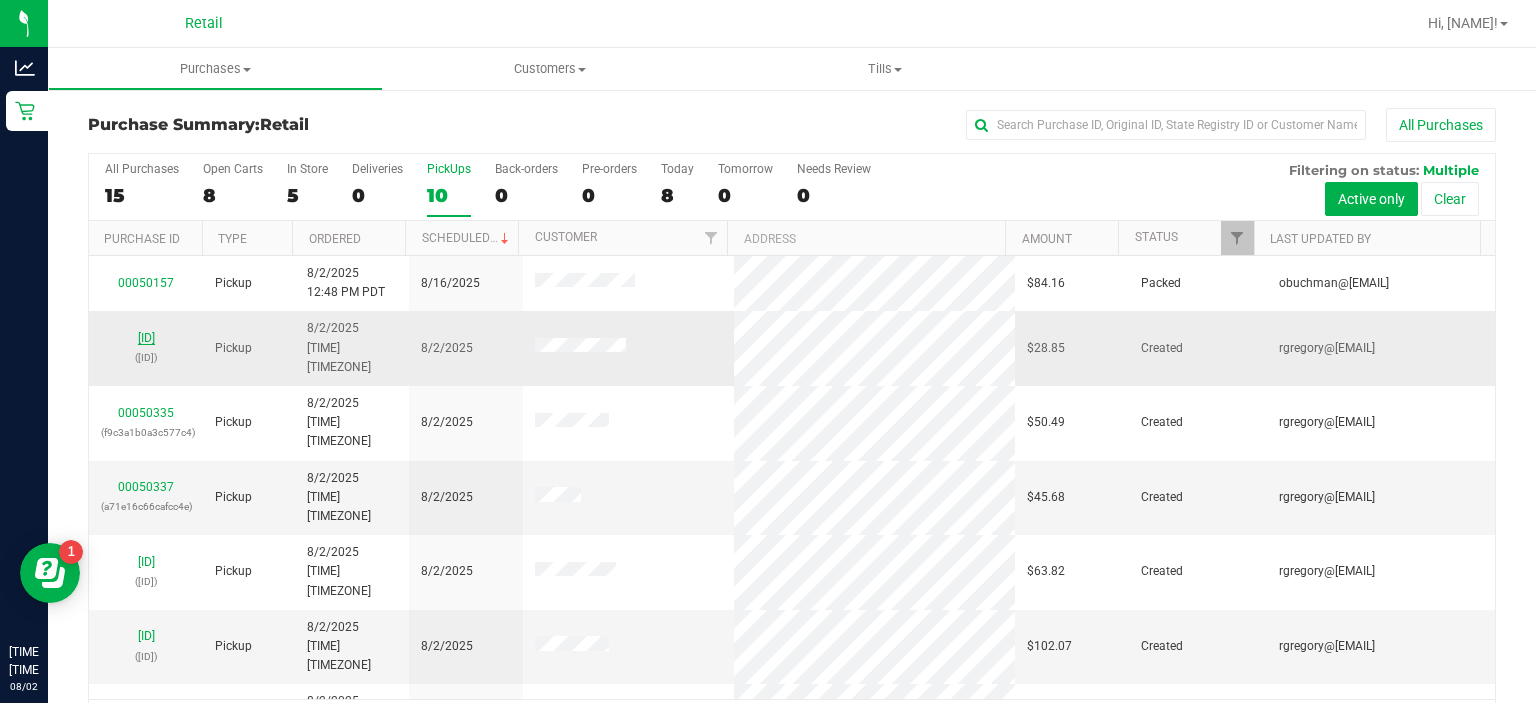 click on "[ID]" at bounding box center [146, 338] 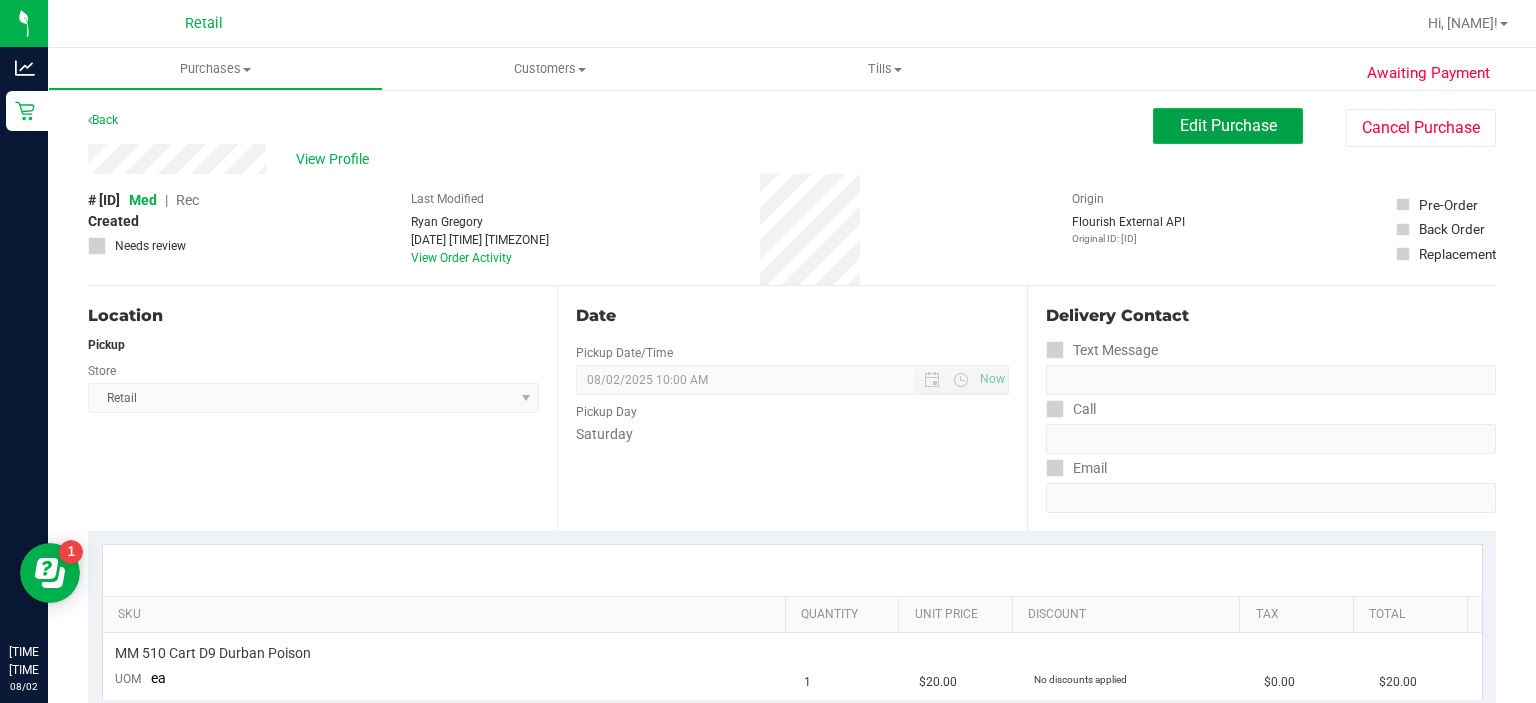 click on "Edit Purchase" at bounding box center [1228, 125] 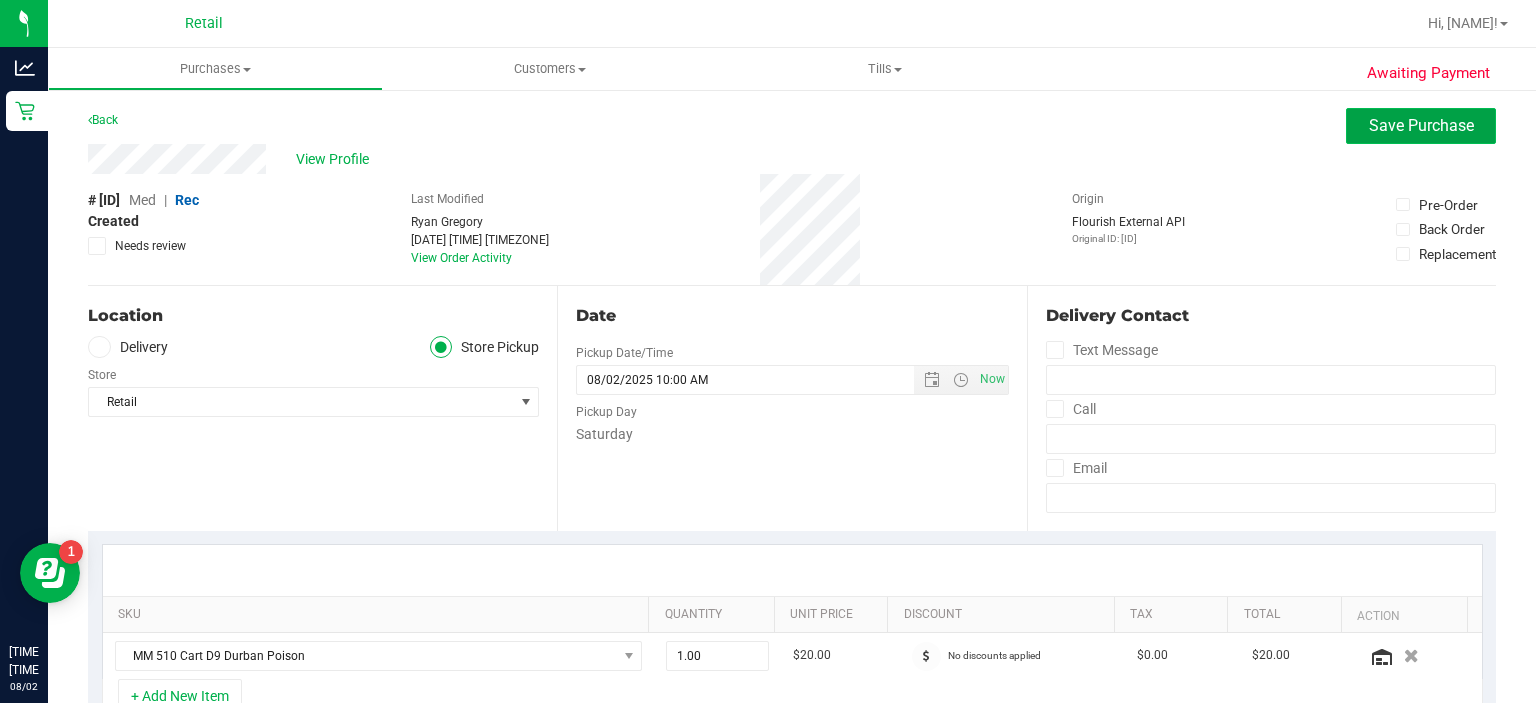 click on "Save Purchase" at bounding box center (1421, 125) 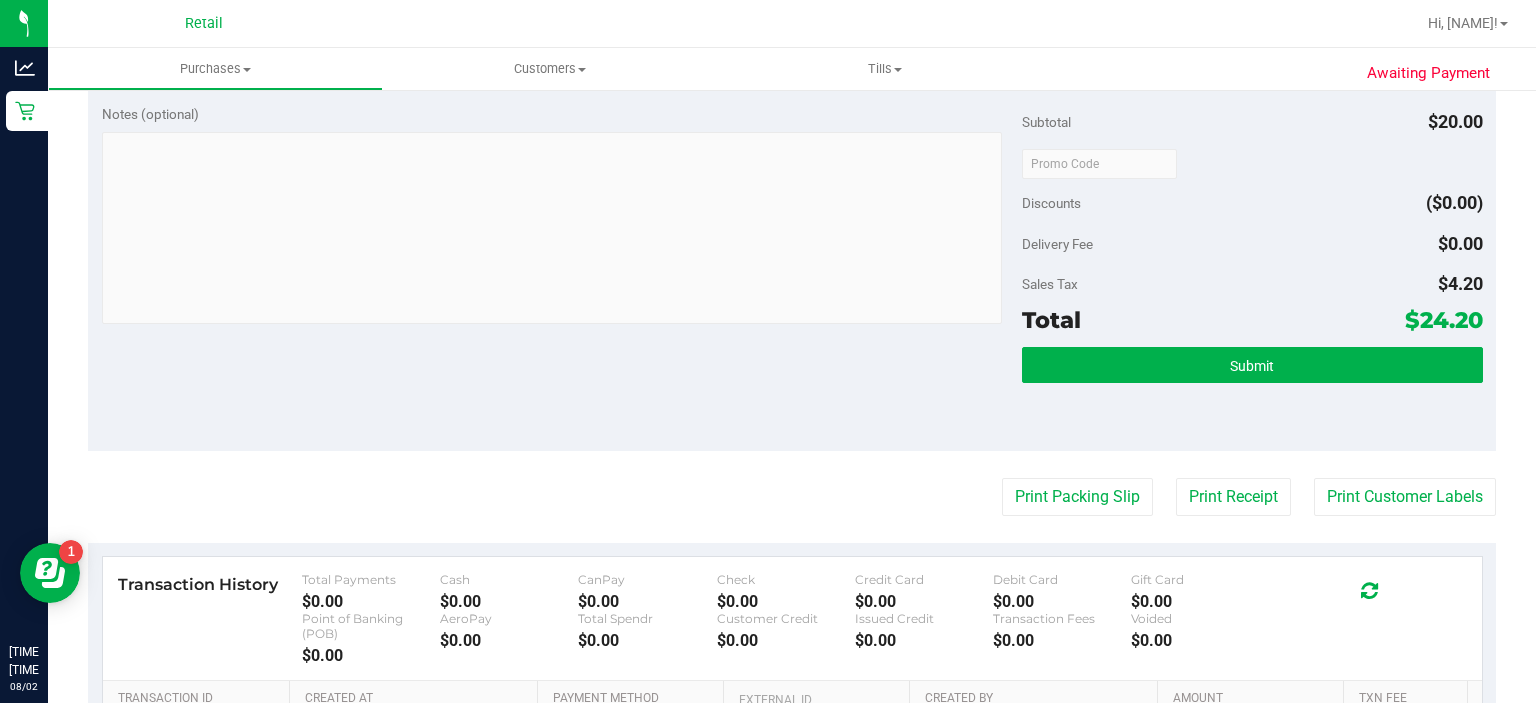 scroll, scrollTop: 637, scrollLeft: 0, axis: vertical 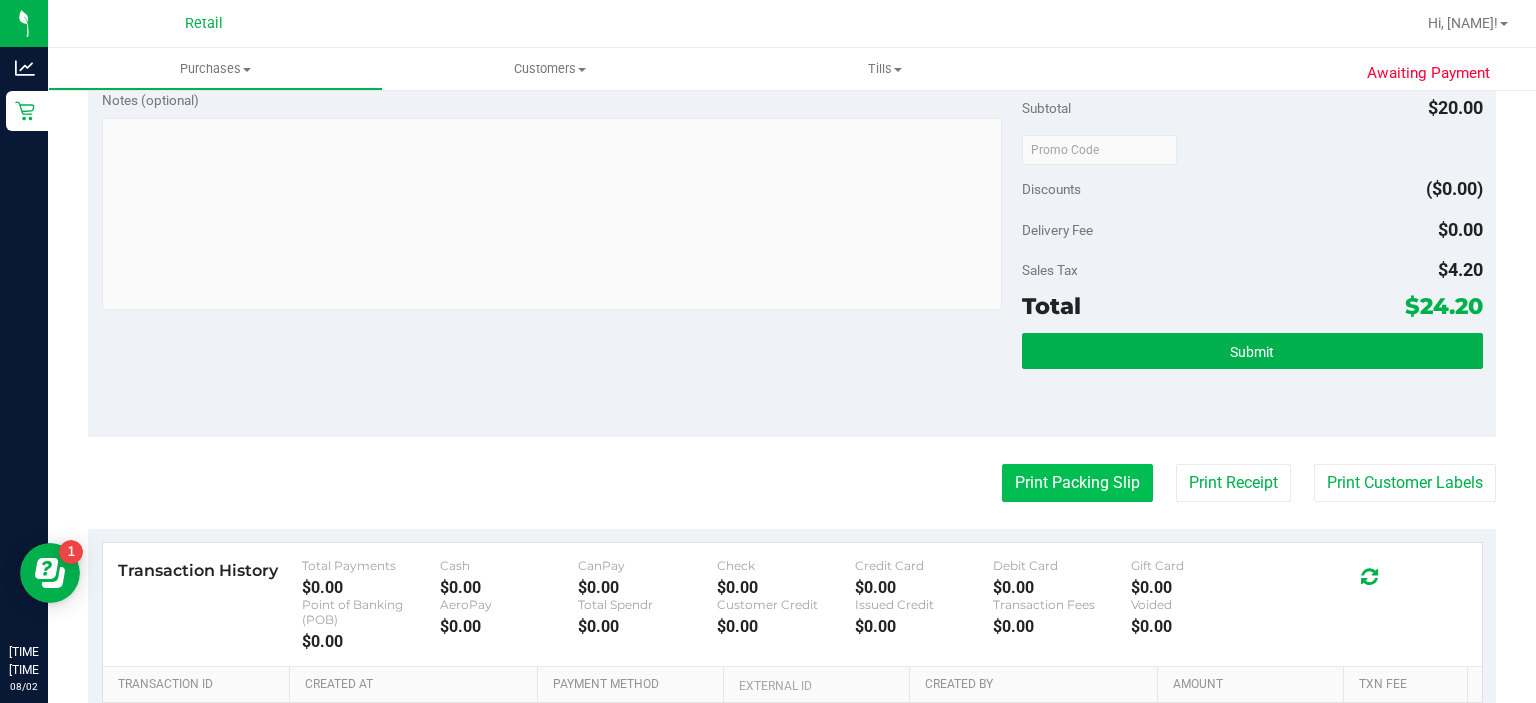 click on "Print Packing Slip" at bounding box center (1077, 483) 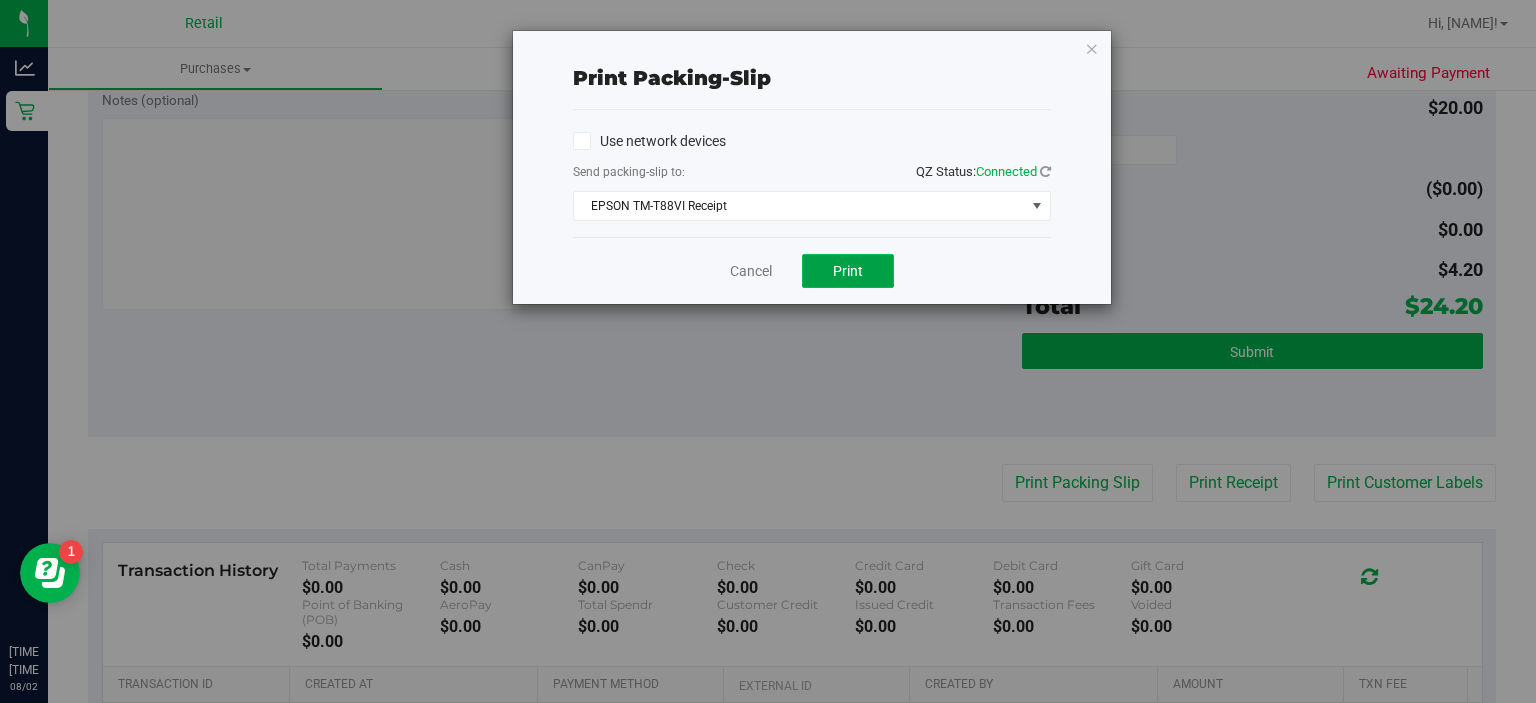 click on "Print" at bounding box center [848, 271] 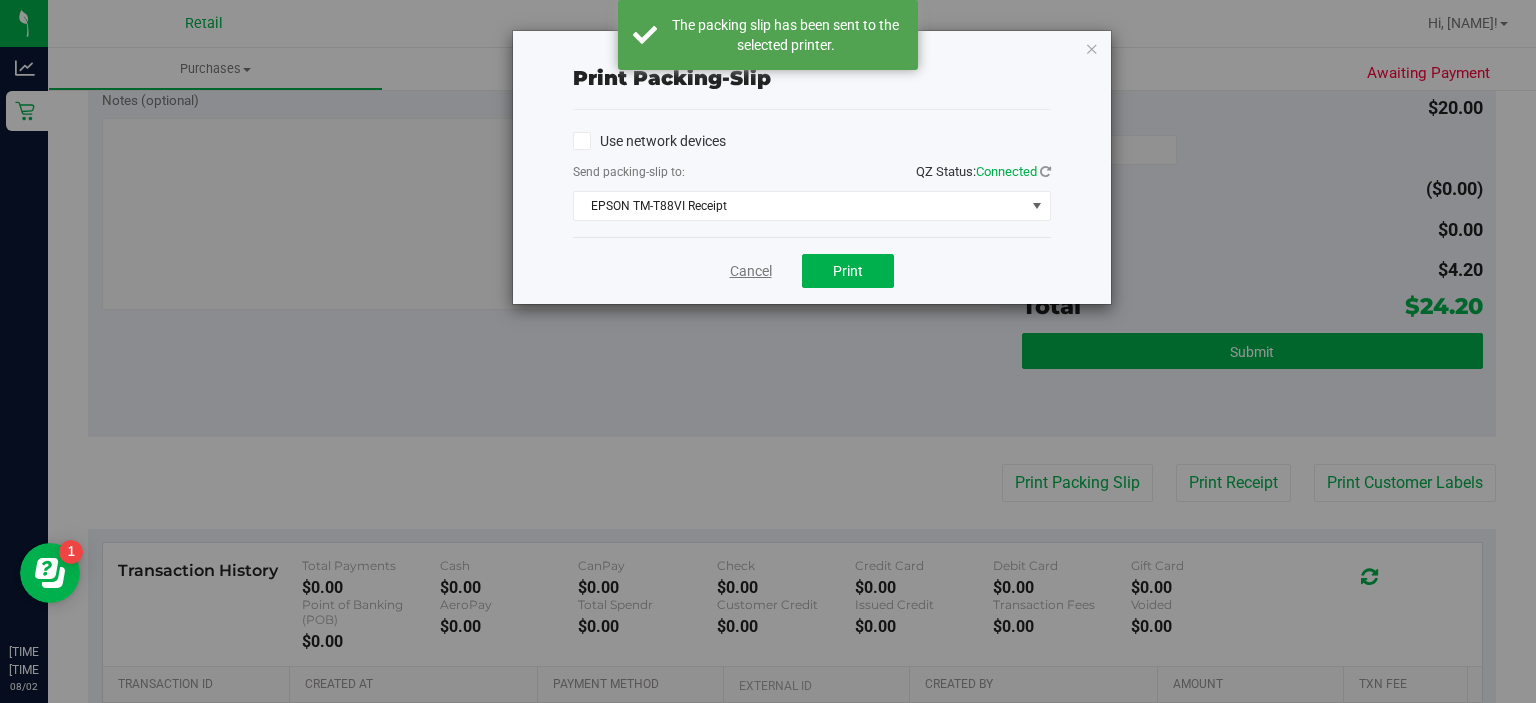 click on "Cancel" at bounding box center [751, 271] 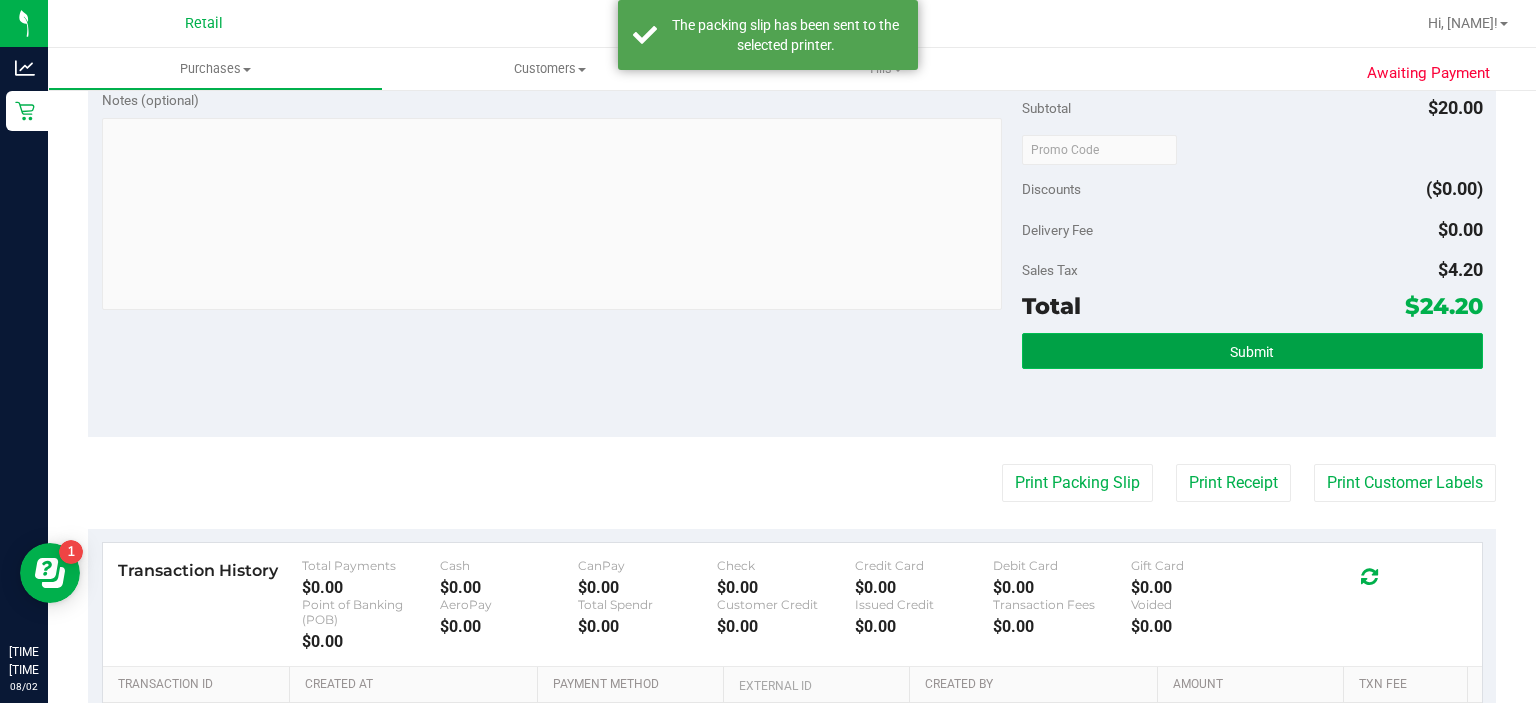 click on "Submit" at bounding box center [1252, 351] 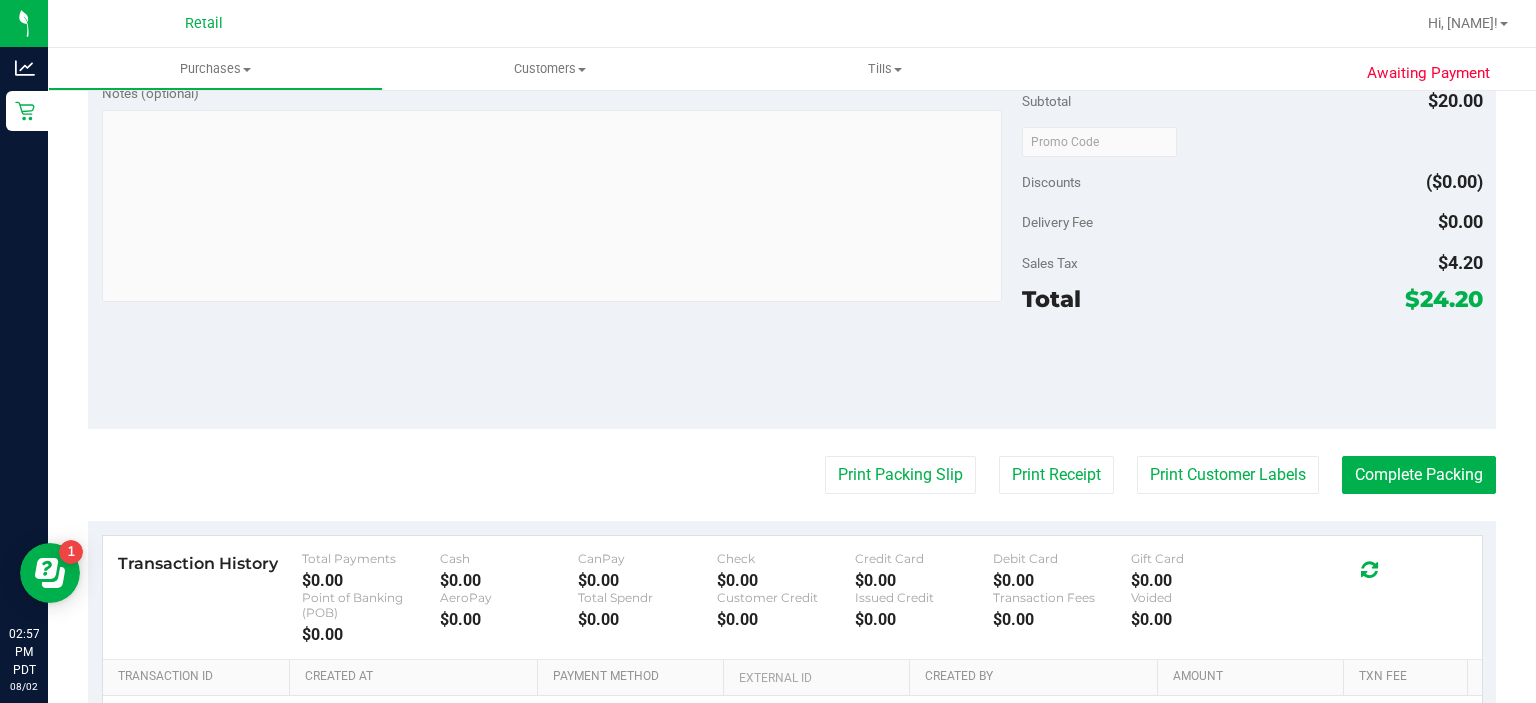 scroll, scrollTop: 778, scrollLeft: 0, axis: vertical 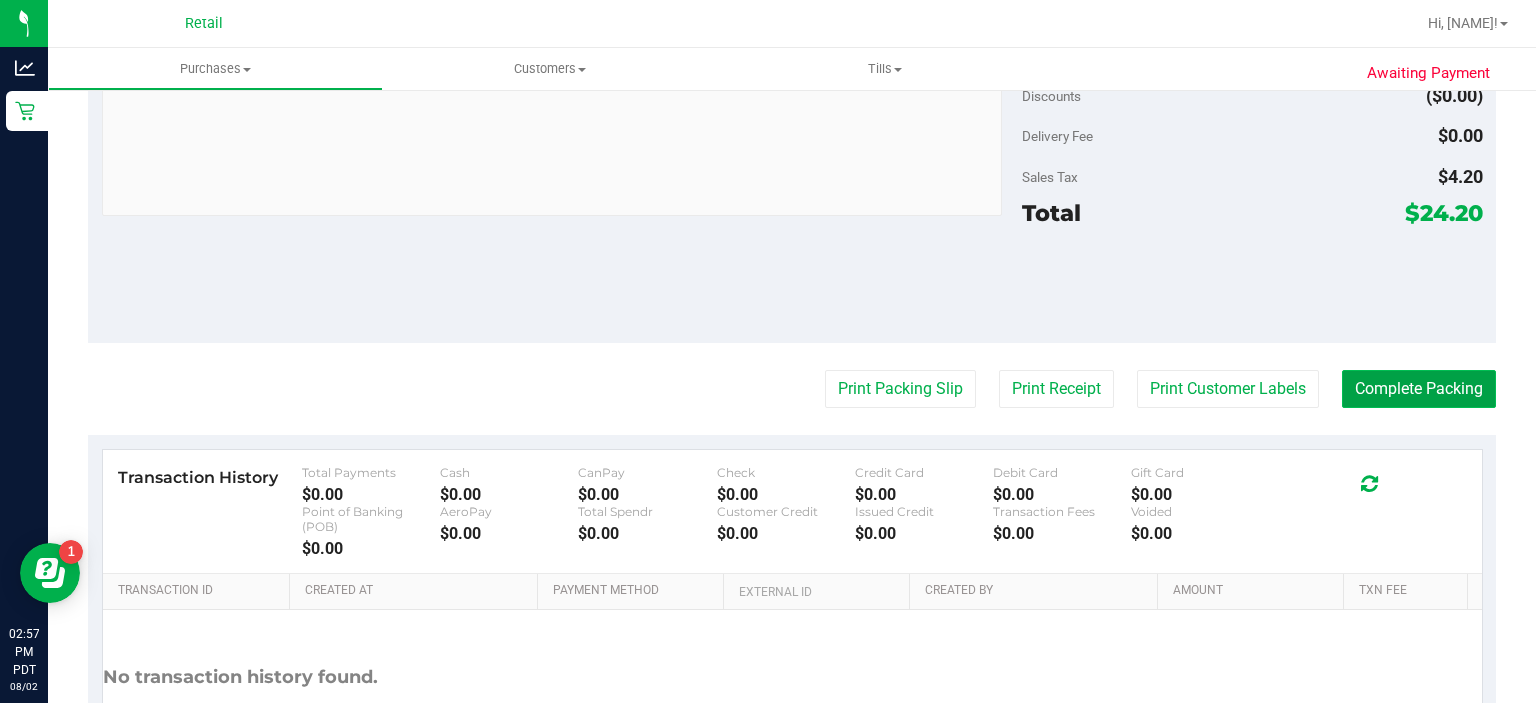 click on "Complete Packing" at bounding box center (1419, 389) 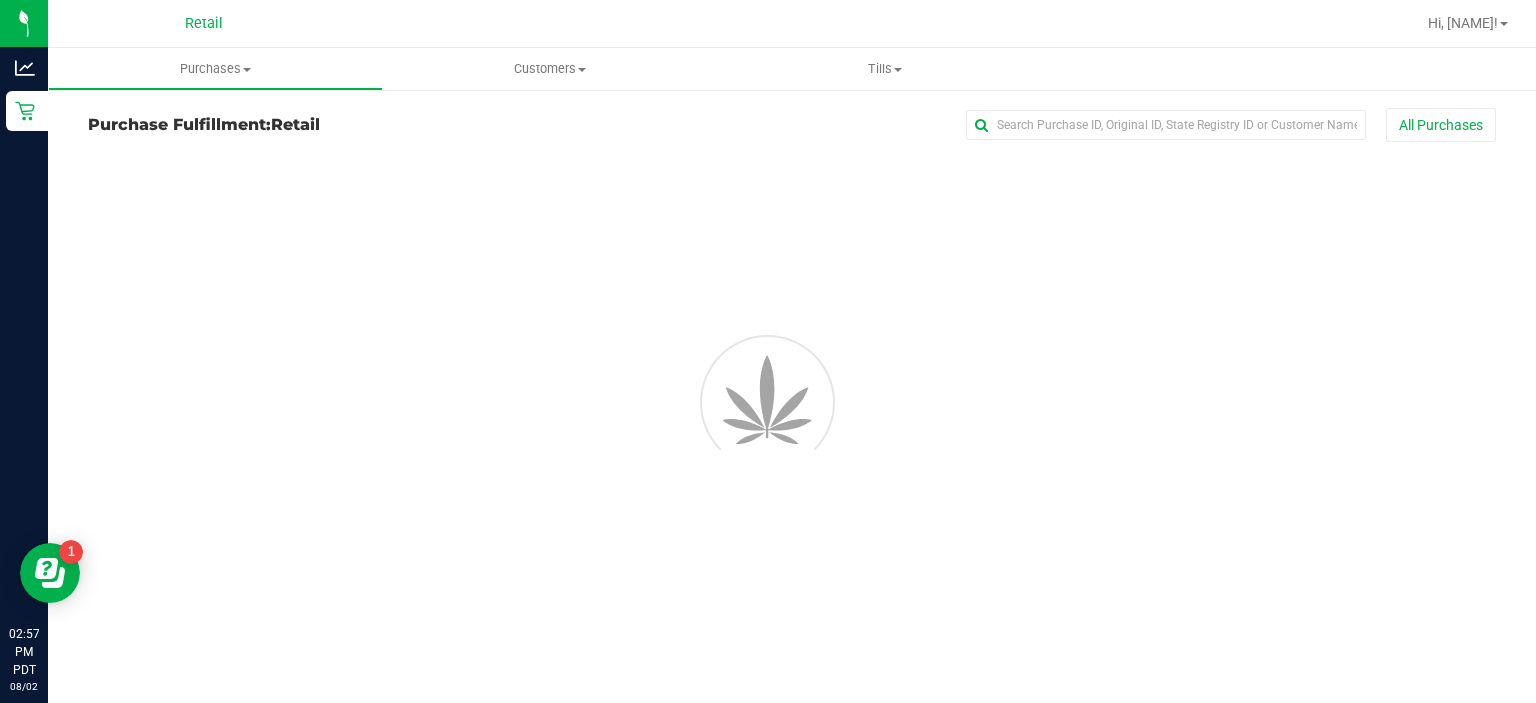 scroll, scrollTop: 0, scrollLeft: 0, axis: both 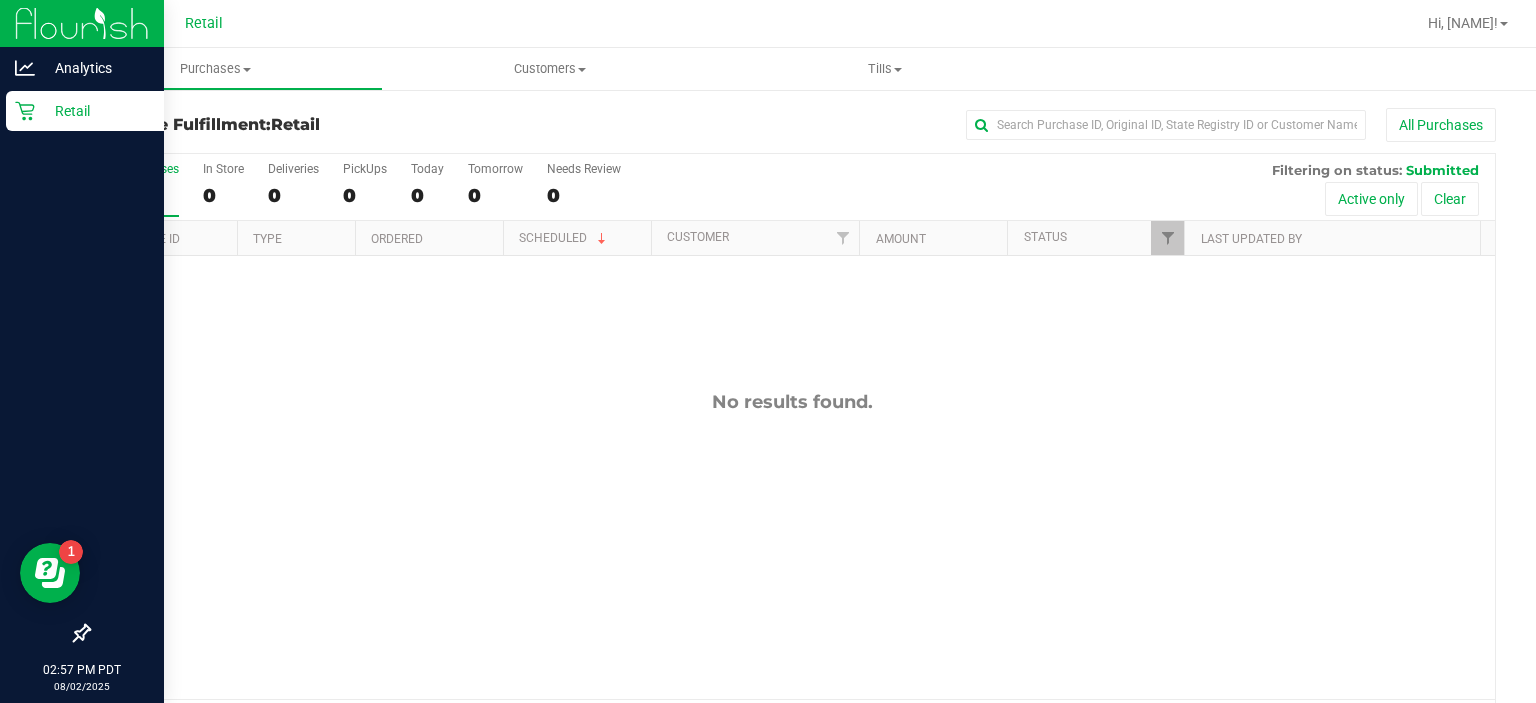 click on "Retail" at bounding box center [82, 112] 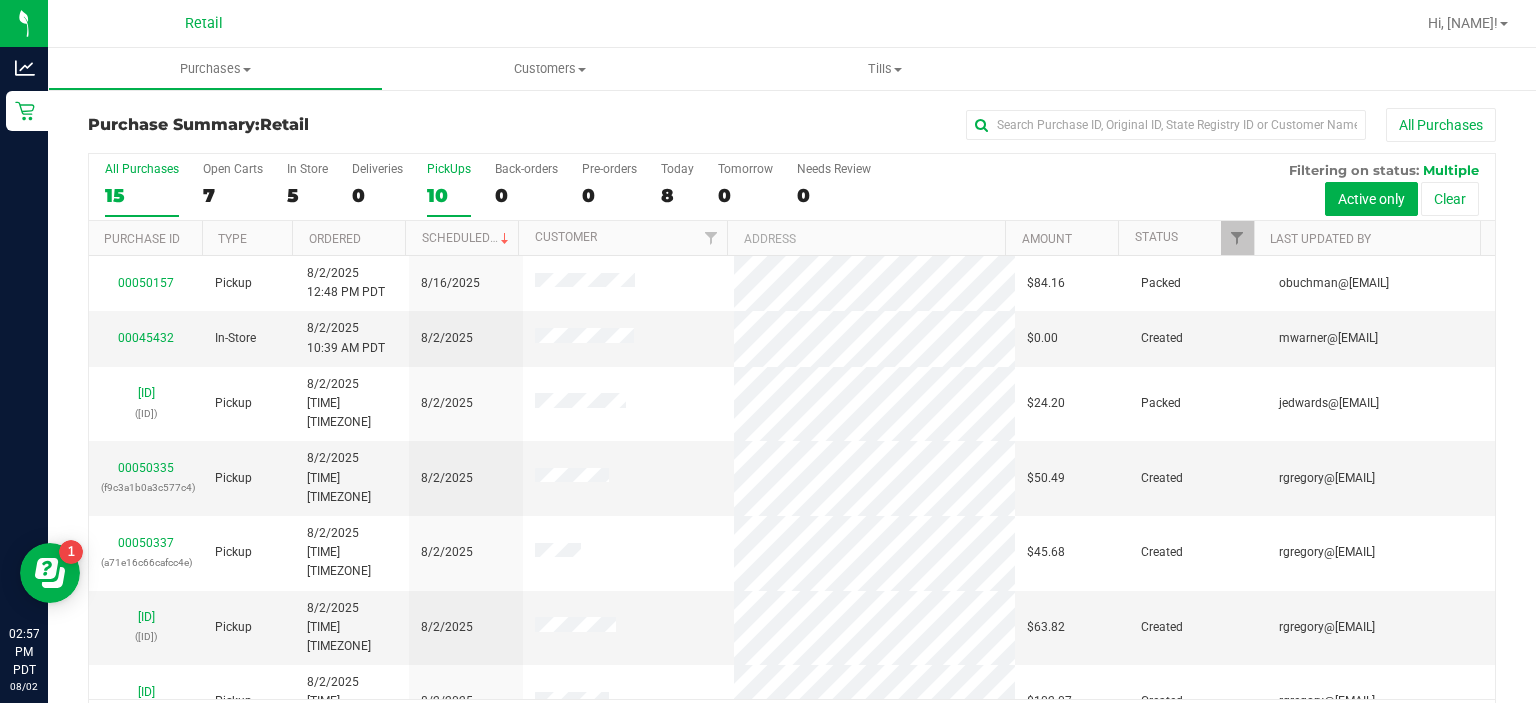 click on "PickUps" at bounding box center (449, 169) 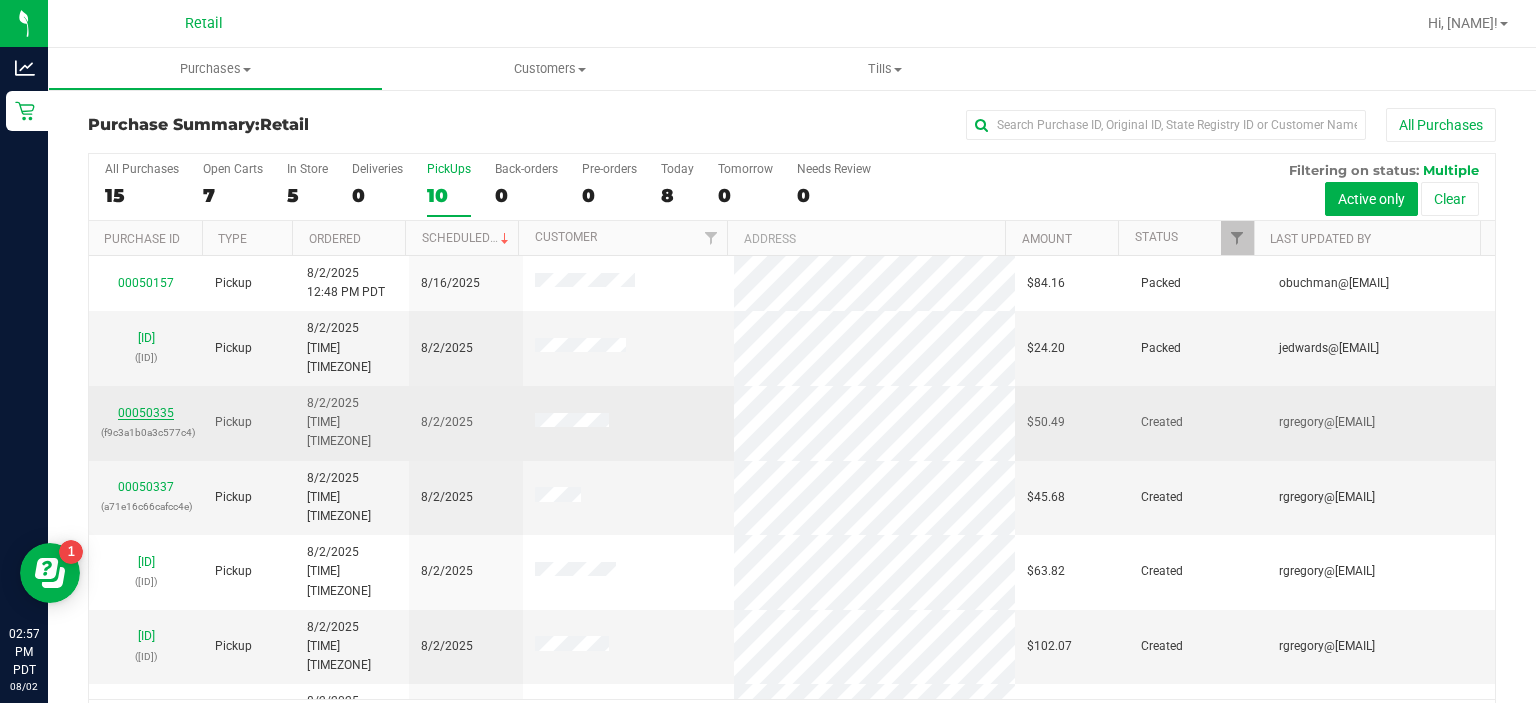 click on "00050335" at bounding box center (146, 413) 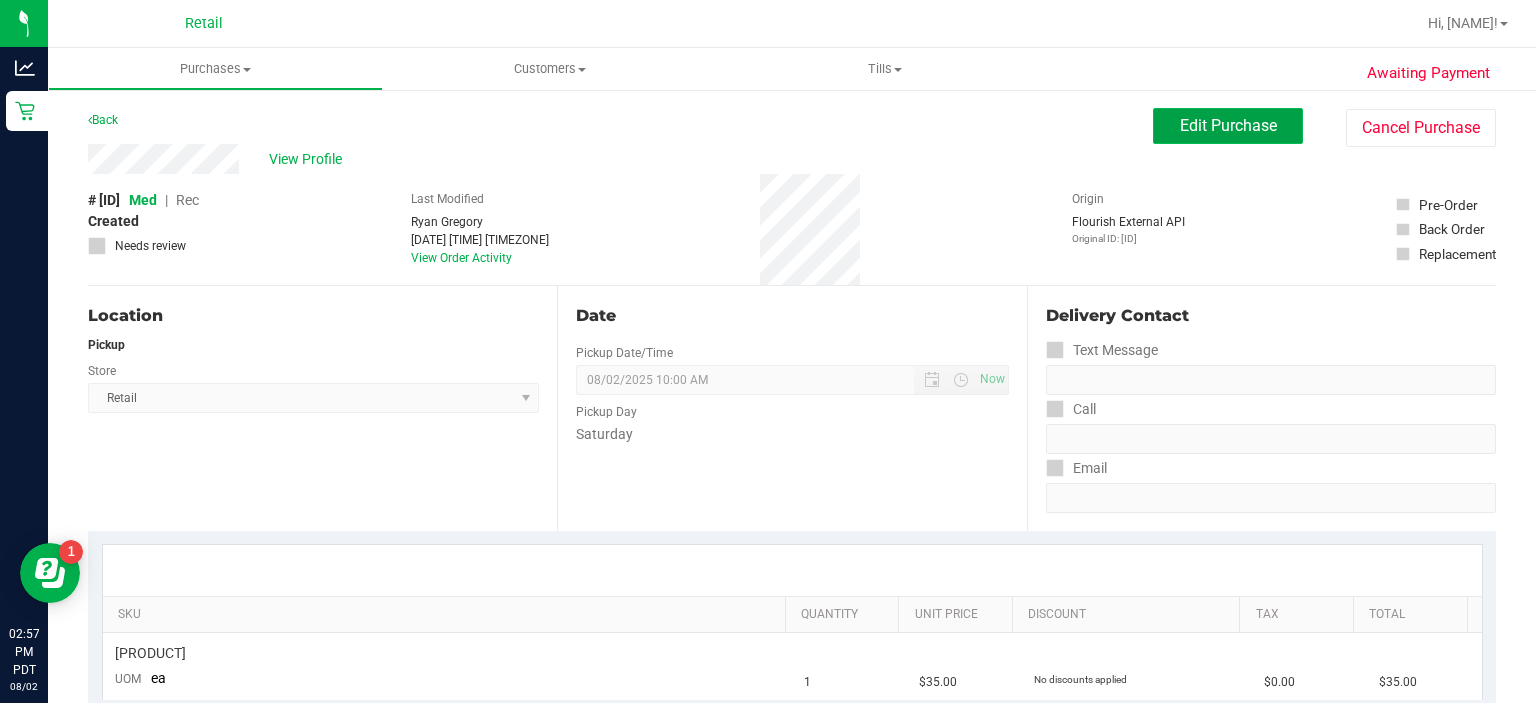 click on "Edit Purchase" at bounding box center (1228, 125) 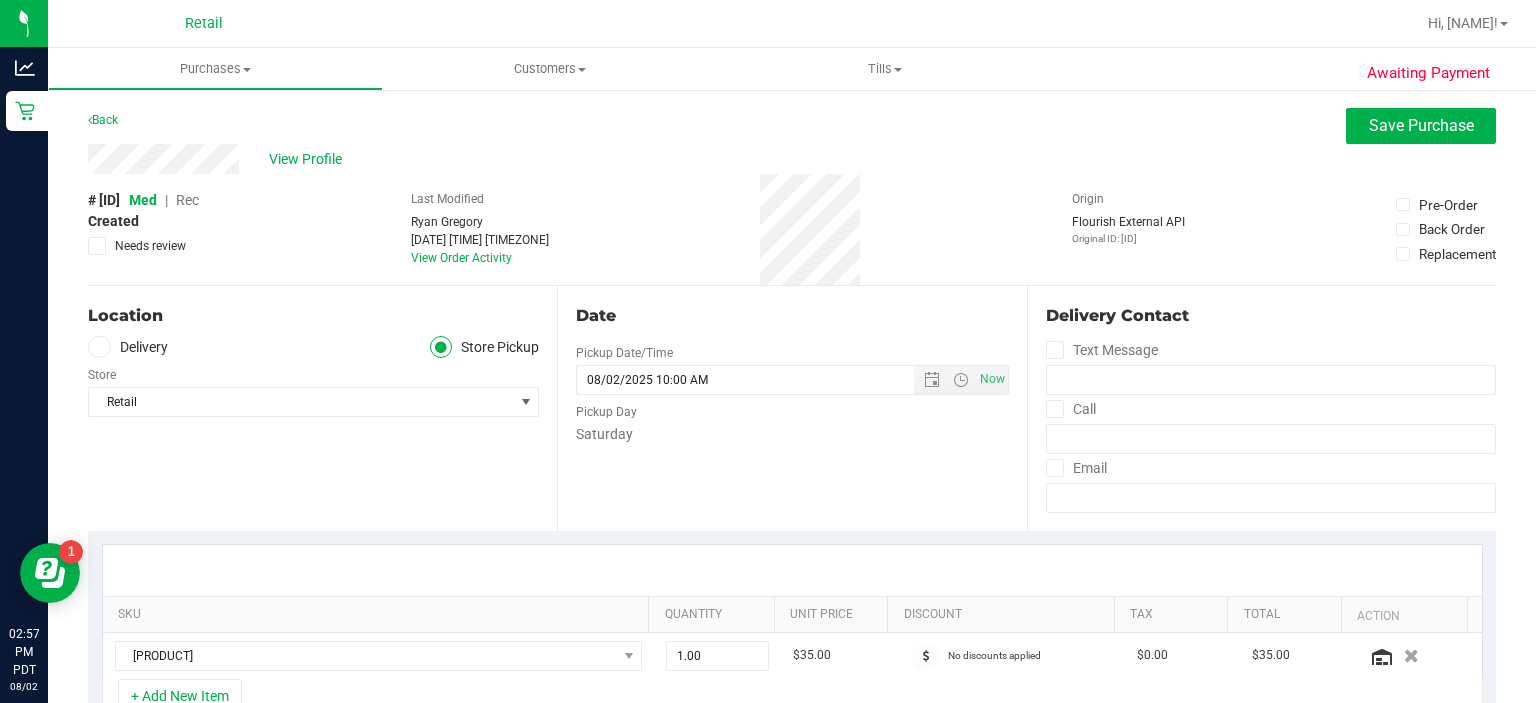 click on "Rec" at bounding box center (187, 200) 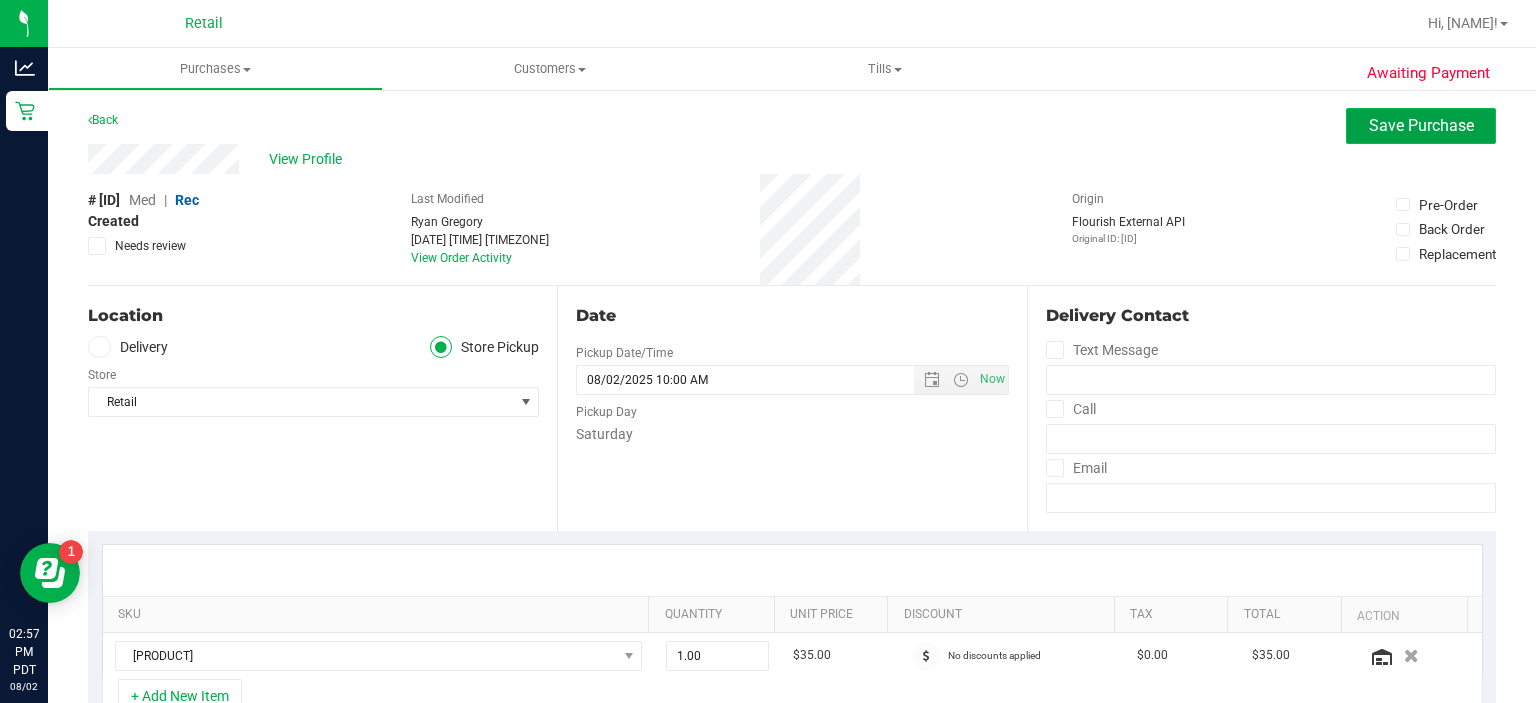 click on "Save Purchase" at bounding box center [1421, 125] 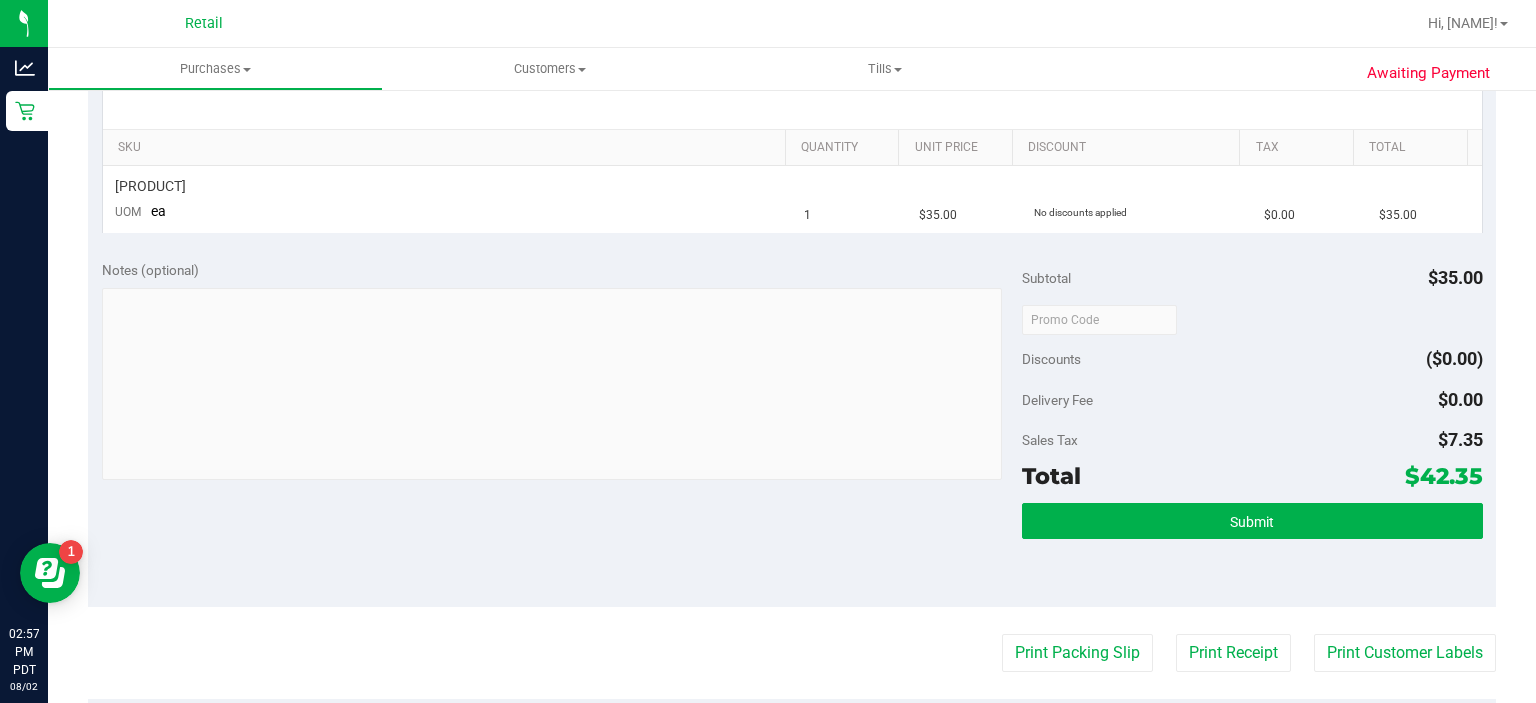 scroll, scrollTop: 519, scrollLeft: 0, axis: vertical 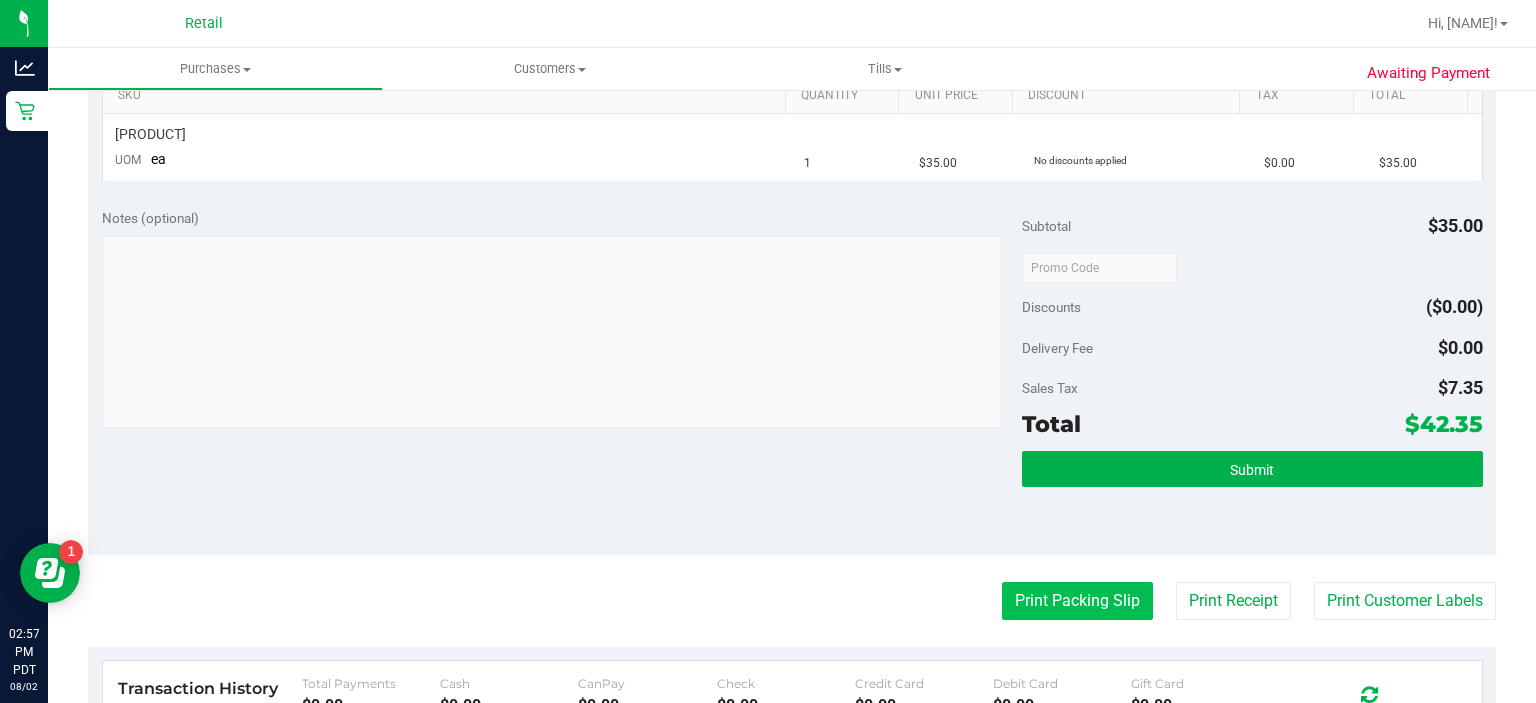 click on "Print Packing Slip" at bounding box center (1077, 601) 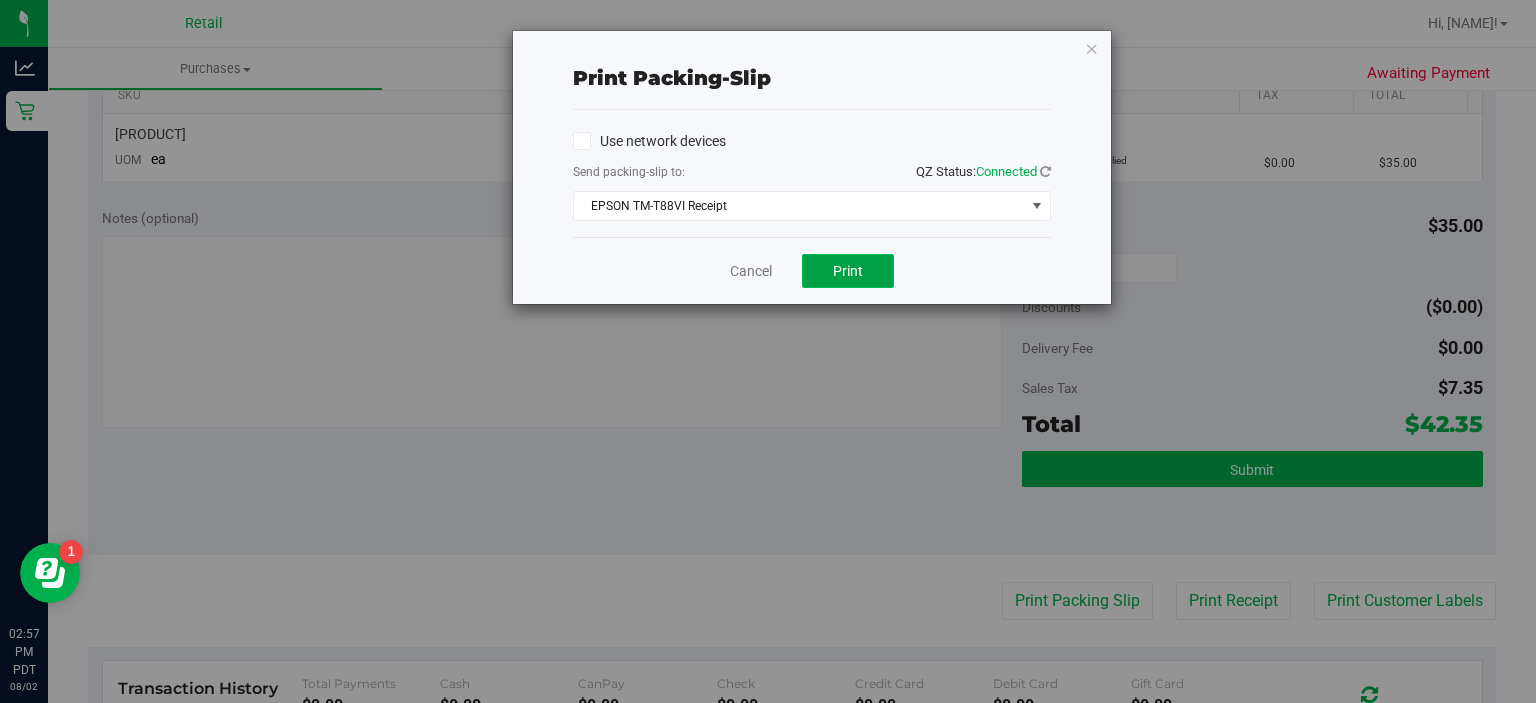 click on "Print" at bounding box center [848, 271] 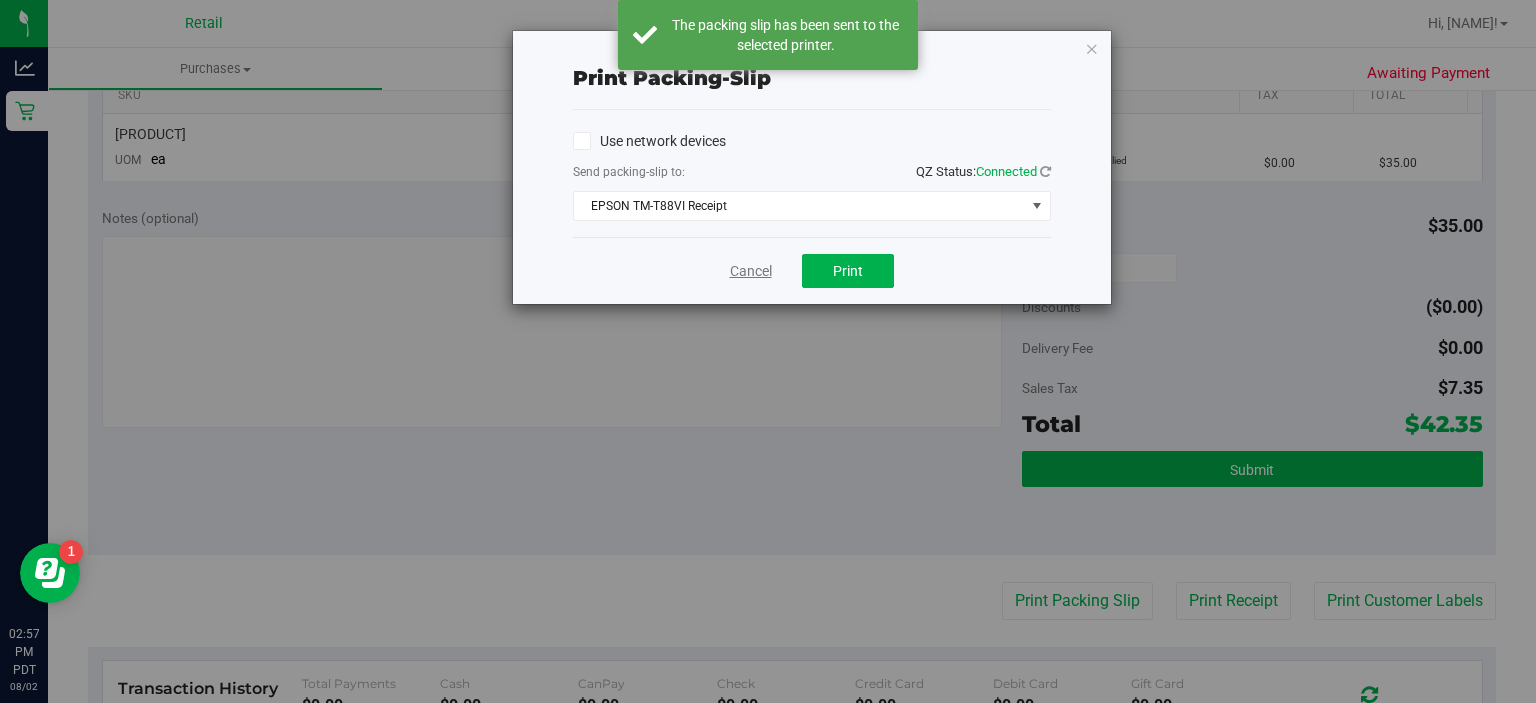 click on "Cancel" at bounding box center (751, 271) 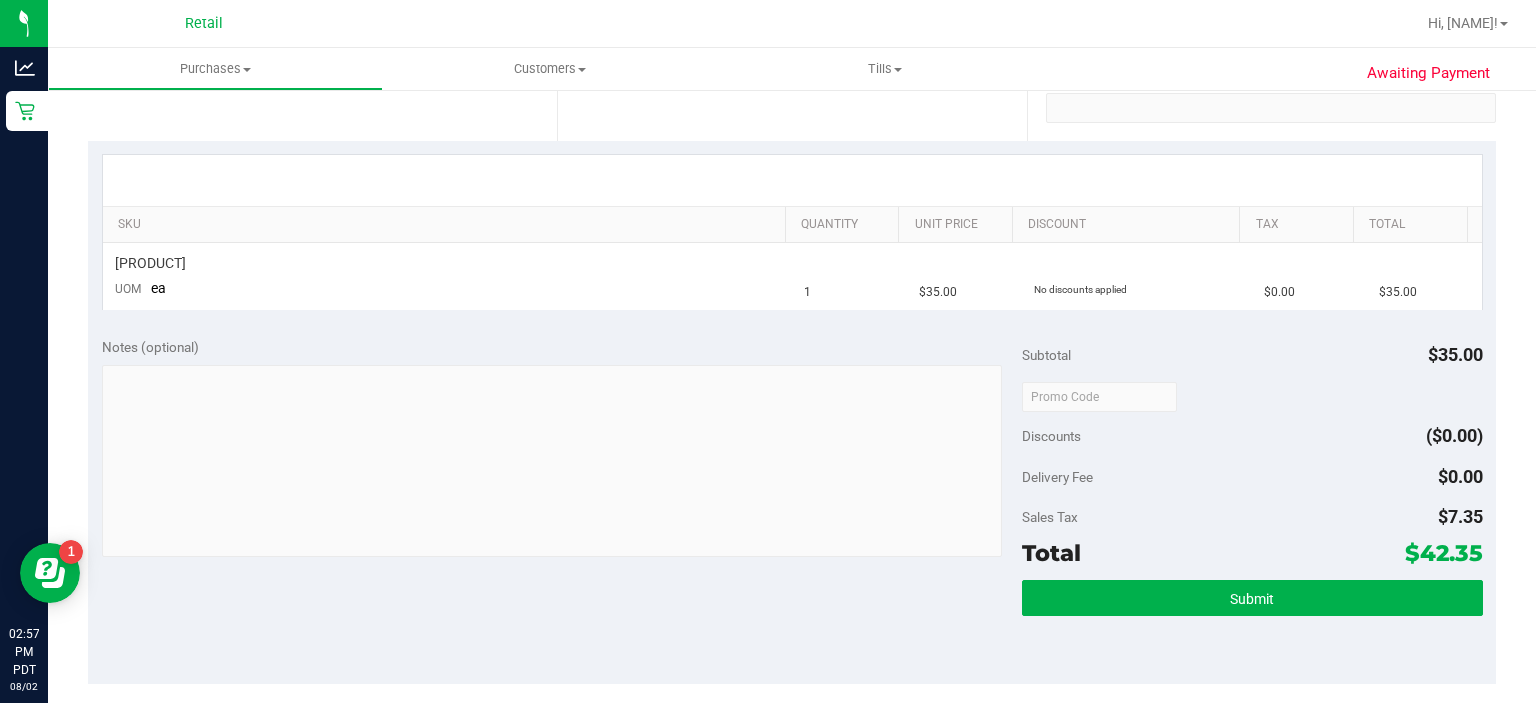 scroll, scrollTop: 352, scrollLeft: 0, axis: vertical 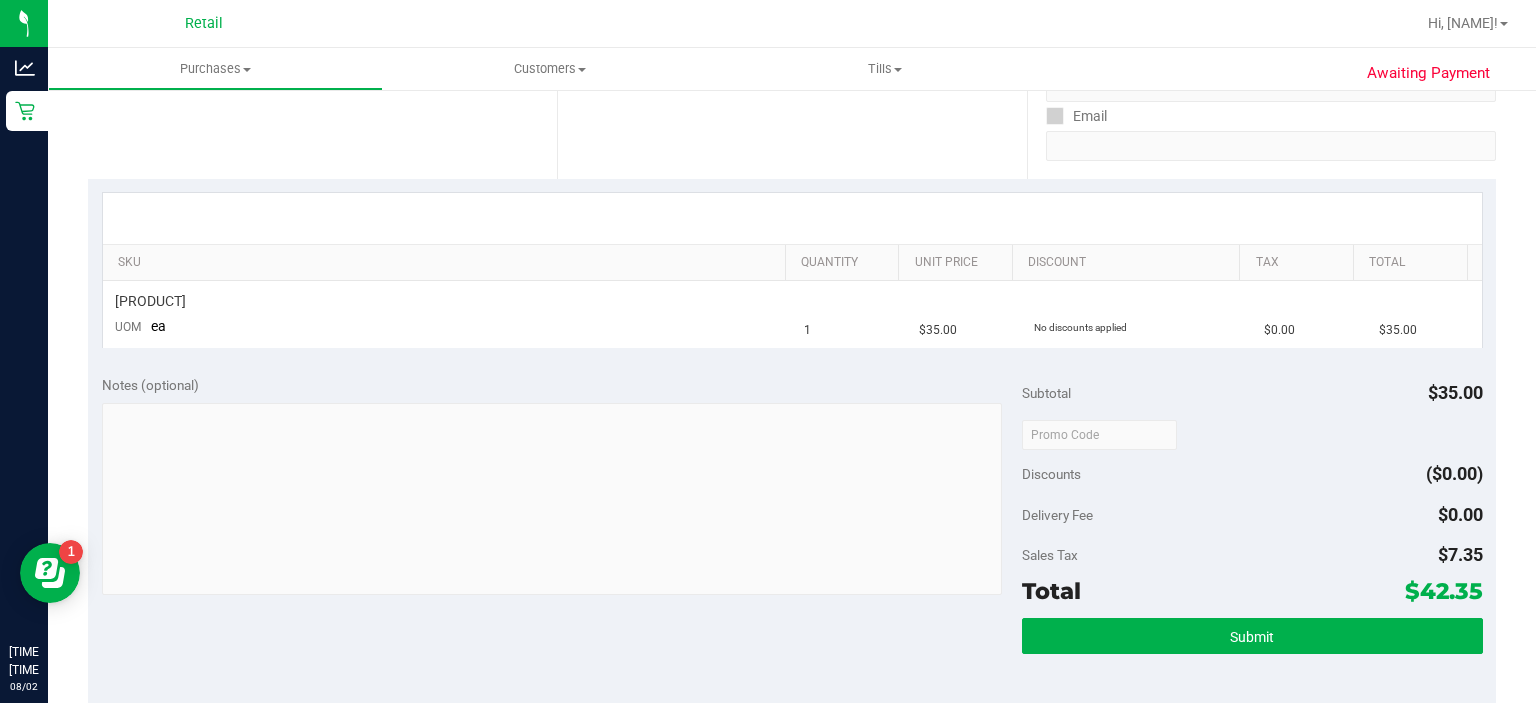 type 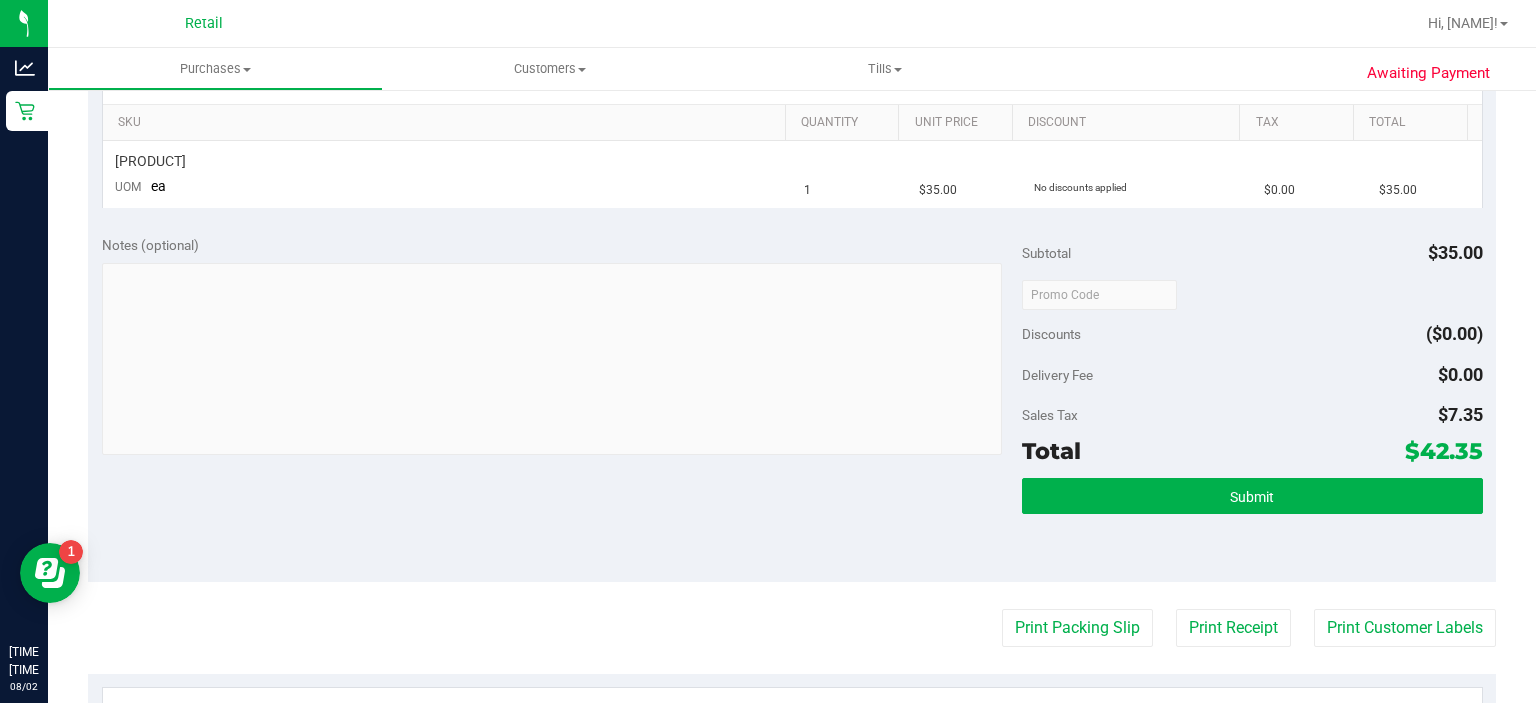 scroll, scrollTop: 496, scrollLeft: 0, axis: vertical 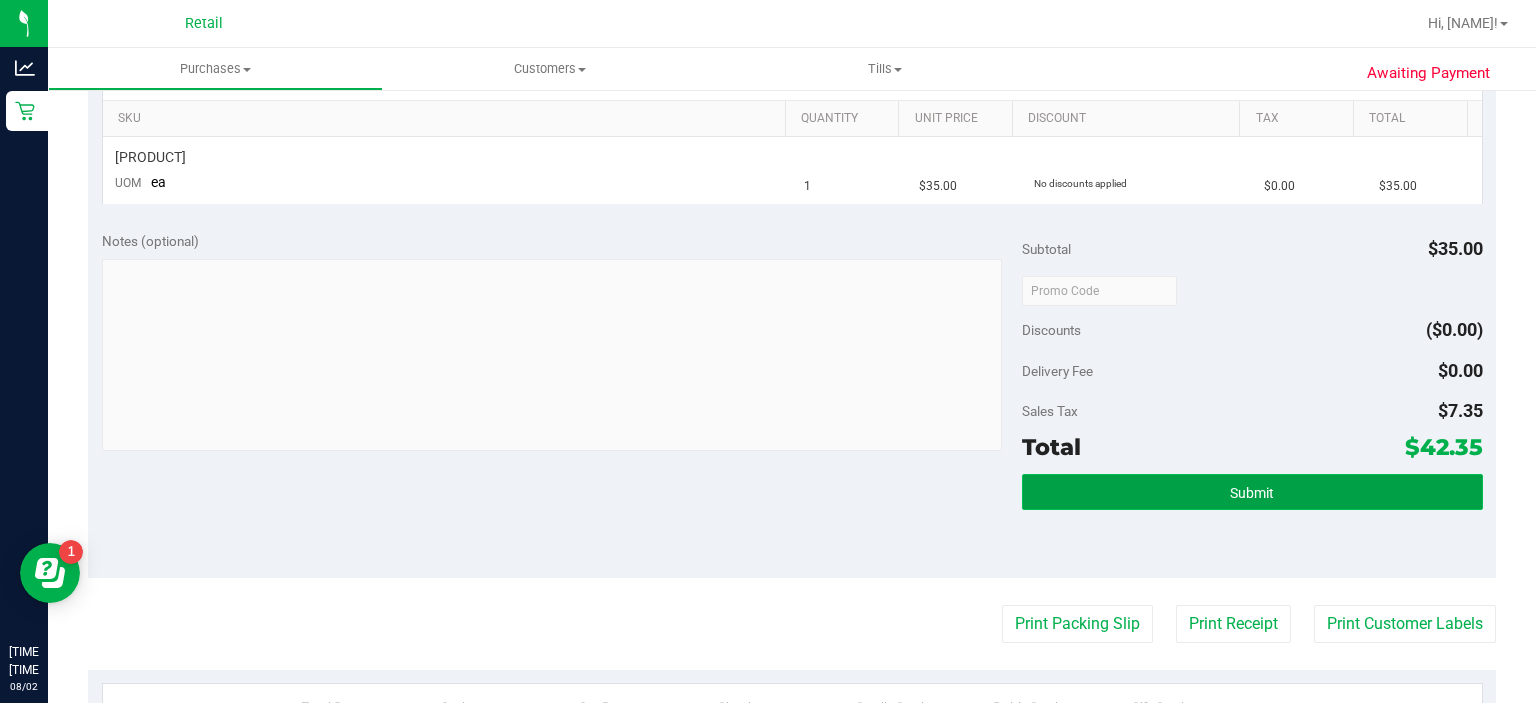 click on "Submit" at bounding box center [1252, 492] 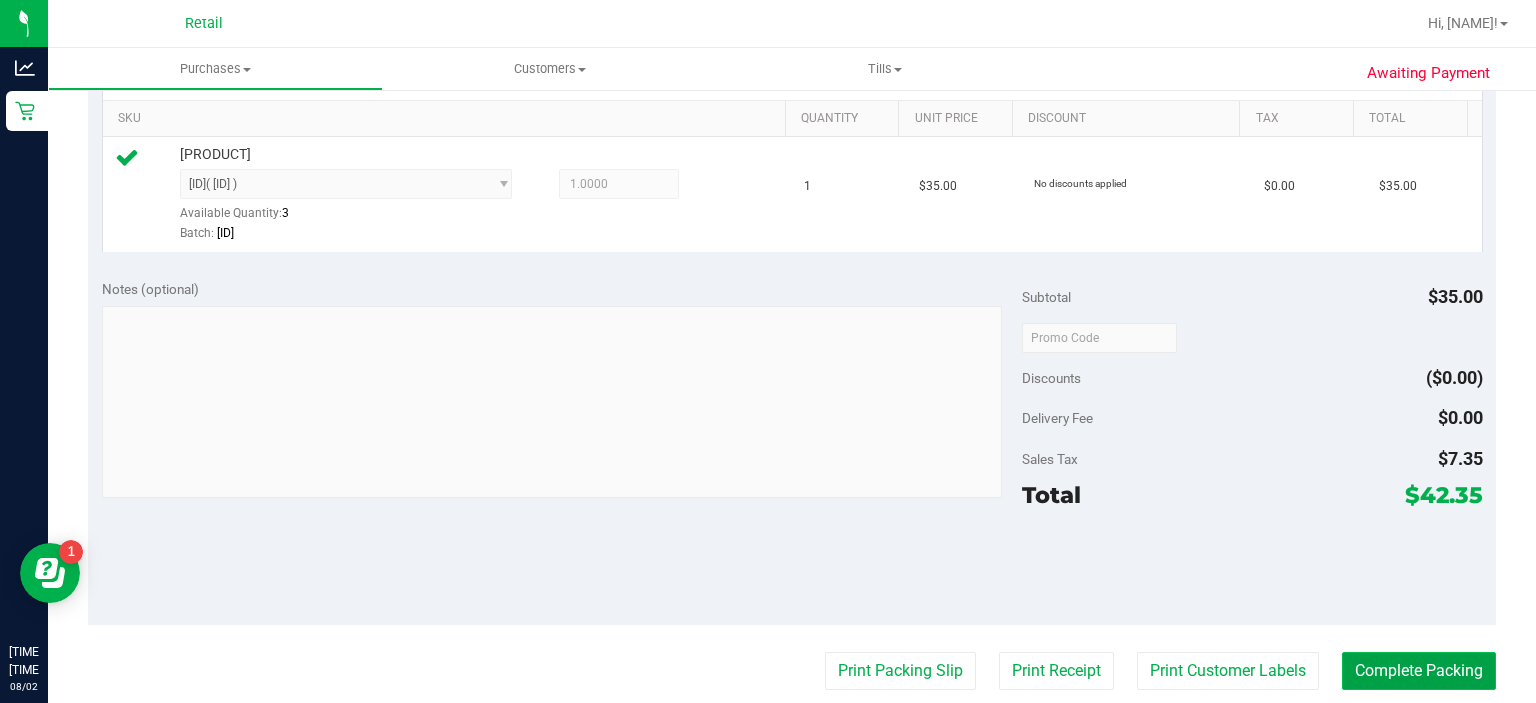 click on "Complete Packing" at bounding box center [1419, 671] 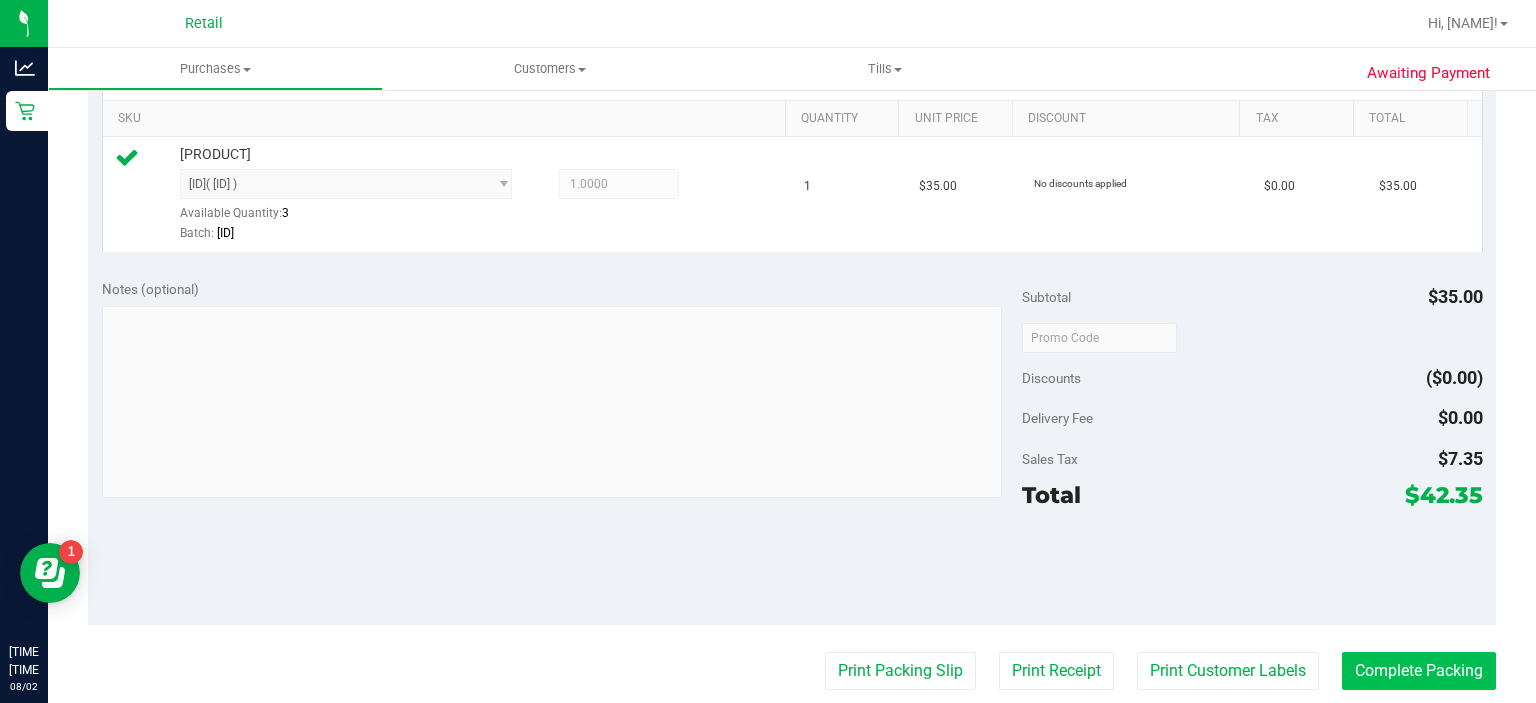 scroll, scrollTop: 0, scrollLeft: 0, axis: both 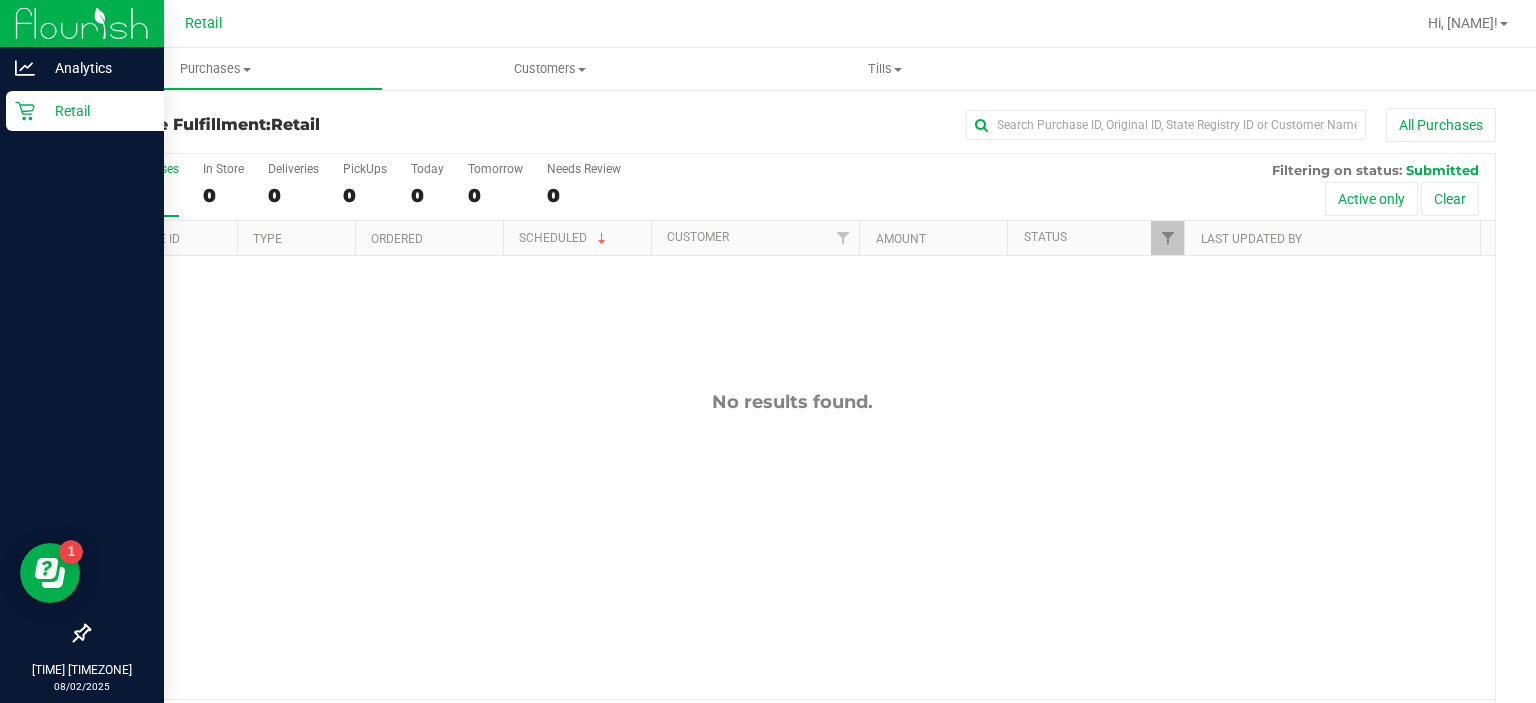 click on "Retail" at bounding box center [95, 111] 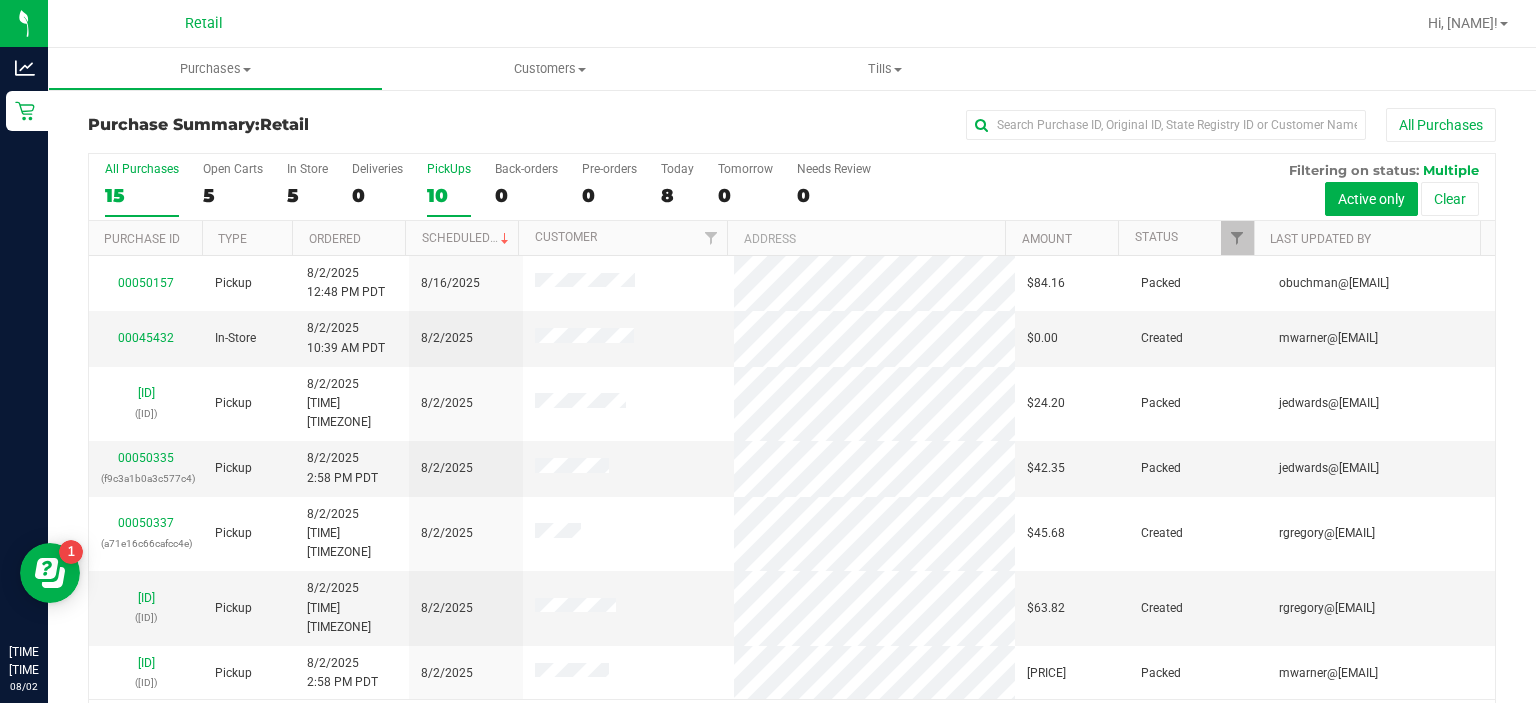 click on "PickUps" at bounding box center (449, 169) 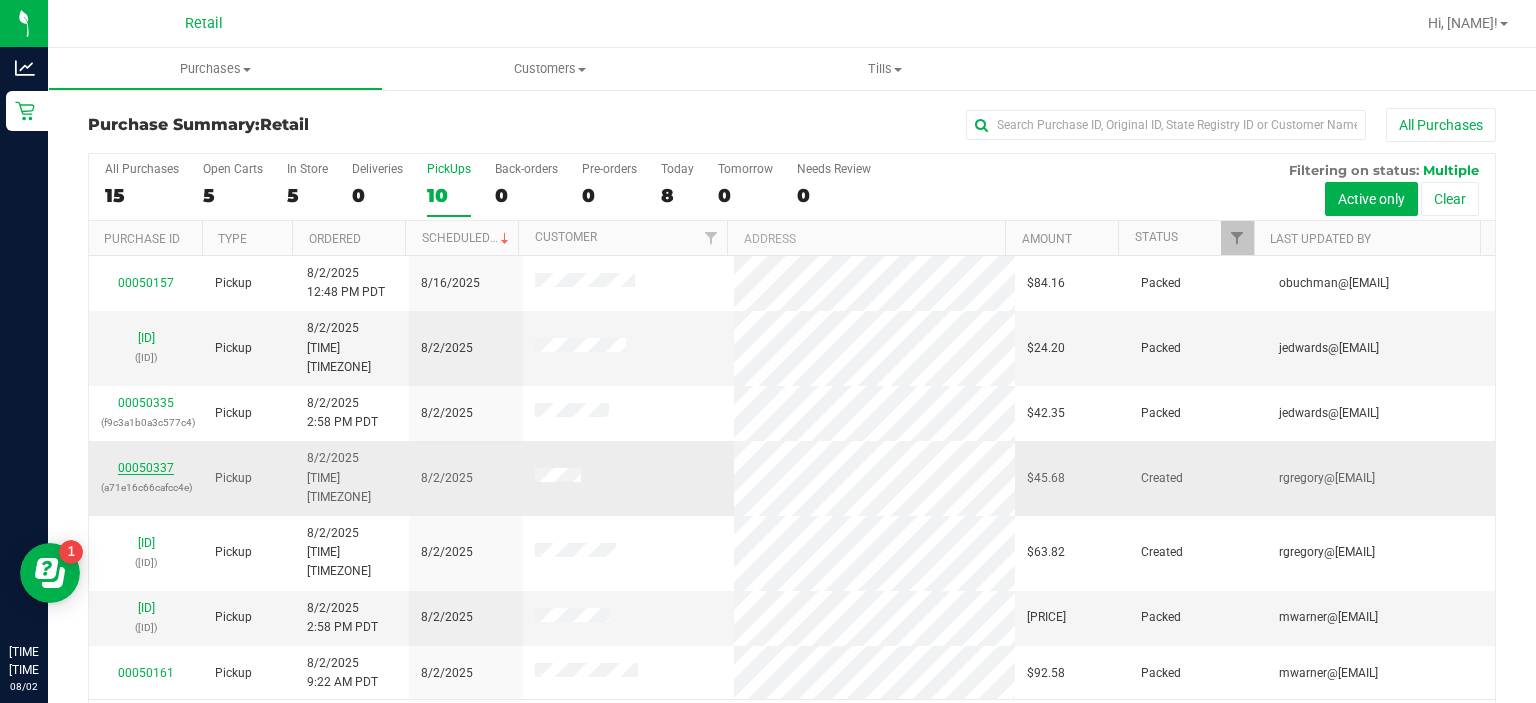 click on "00050337" at bounding box center (146, 468) 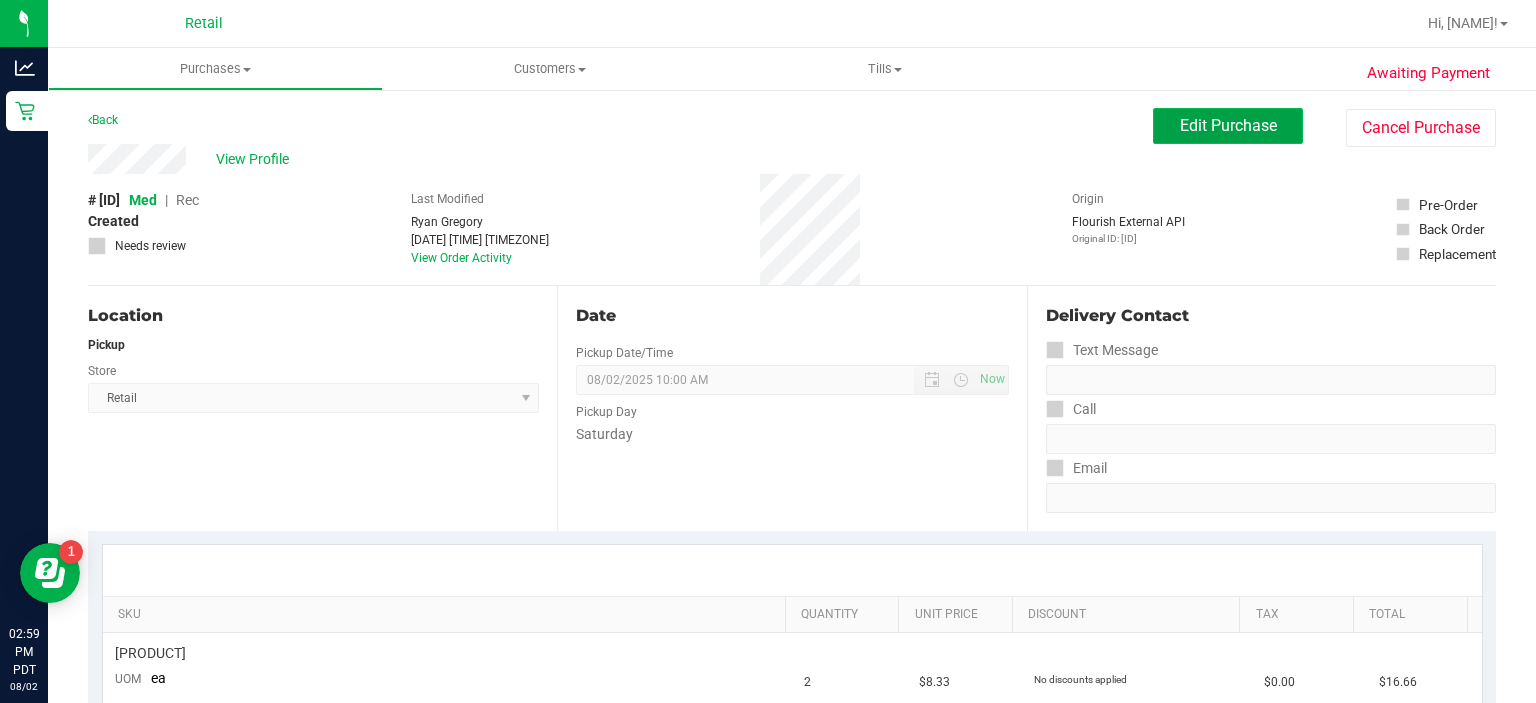 click on "Edit Purchase" at bounding box center (1228, 125) 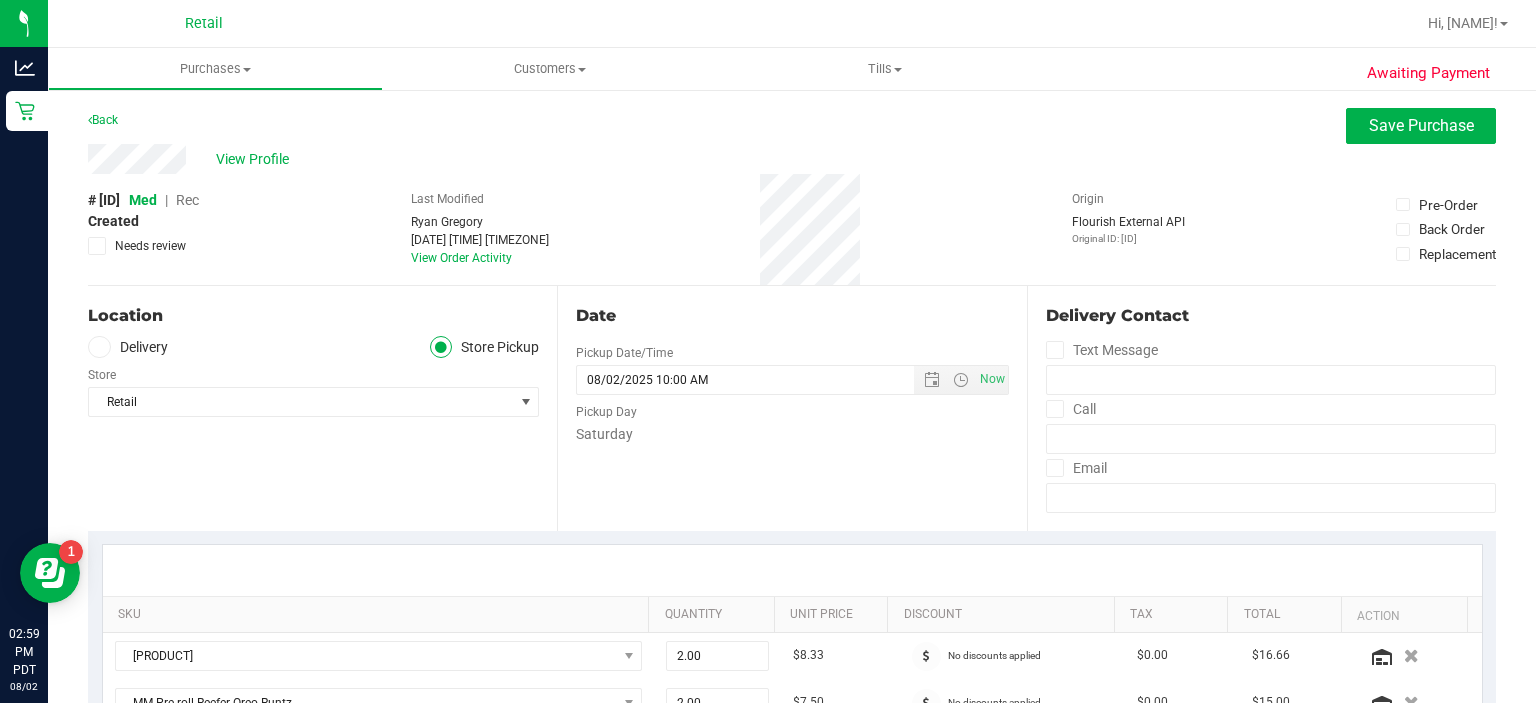 click on "Rec" at bounding box center [187, 200] 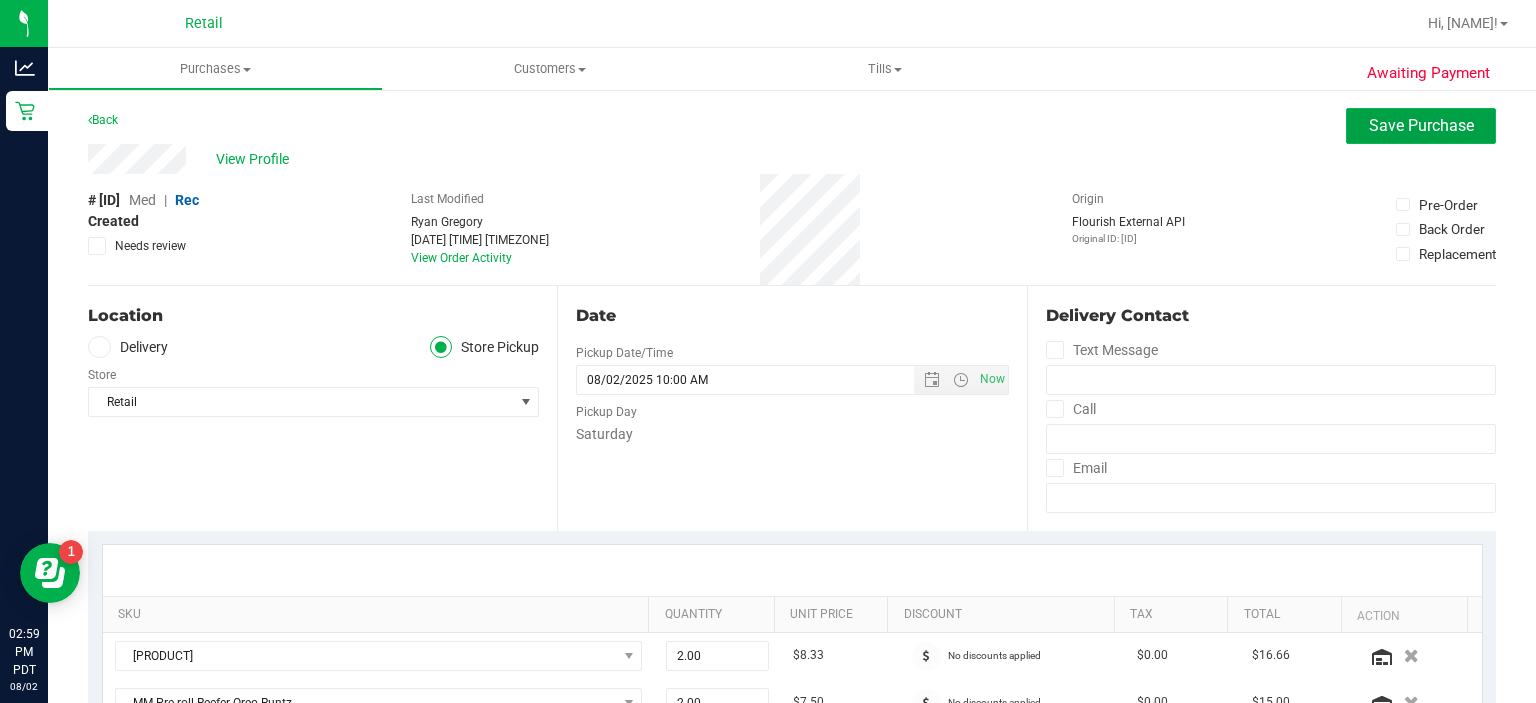 click on "Save Purchase" at bounding box center (1421, 125) 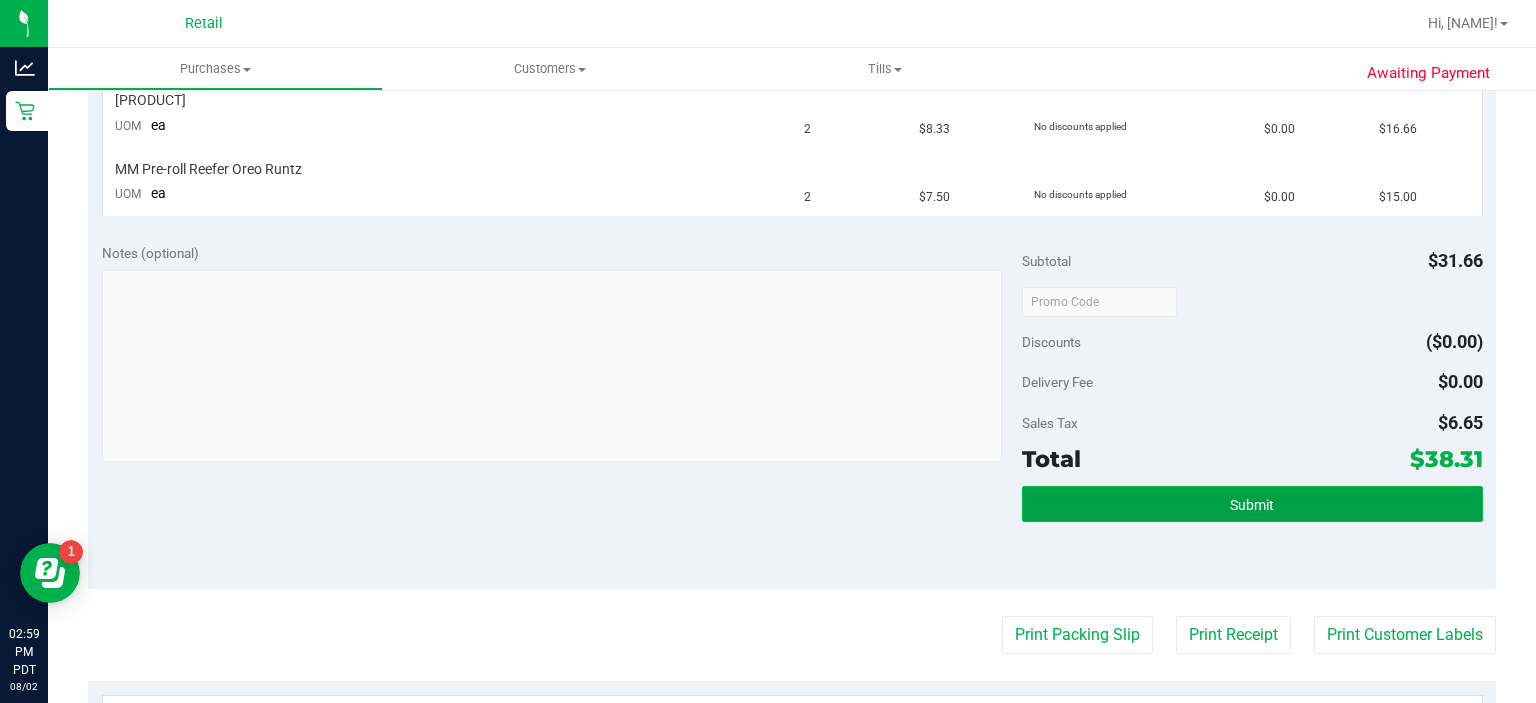 click on "Submit" at bounding box center [1252, 505] 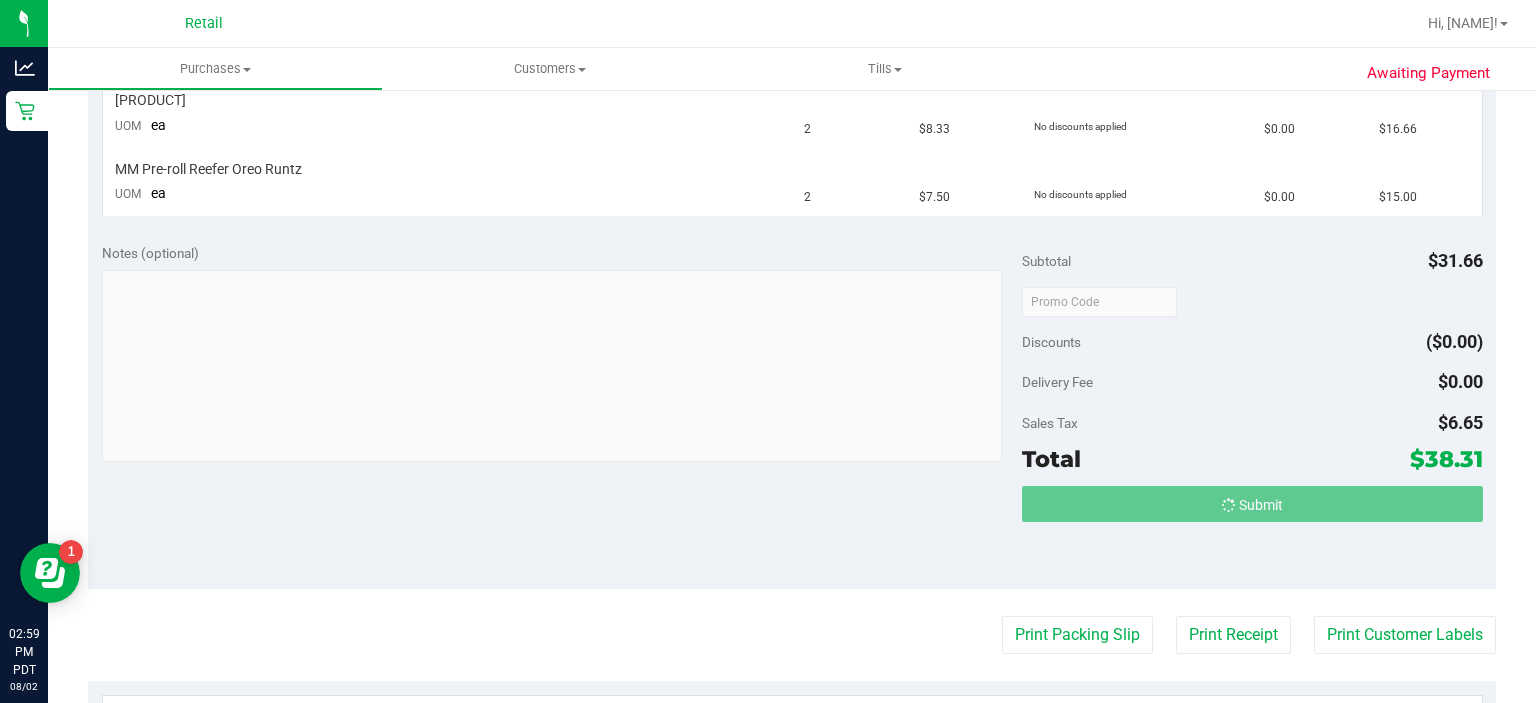 scroll, scrollTop: 556, scrollLeft: 0, axis: vertical 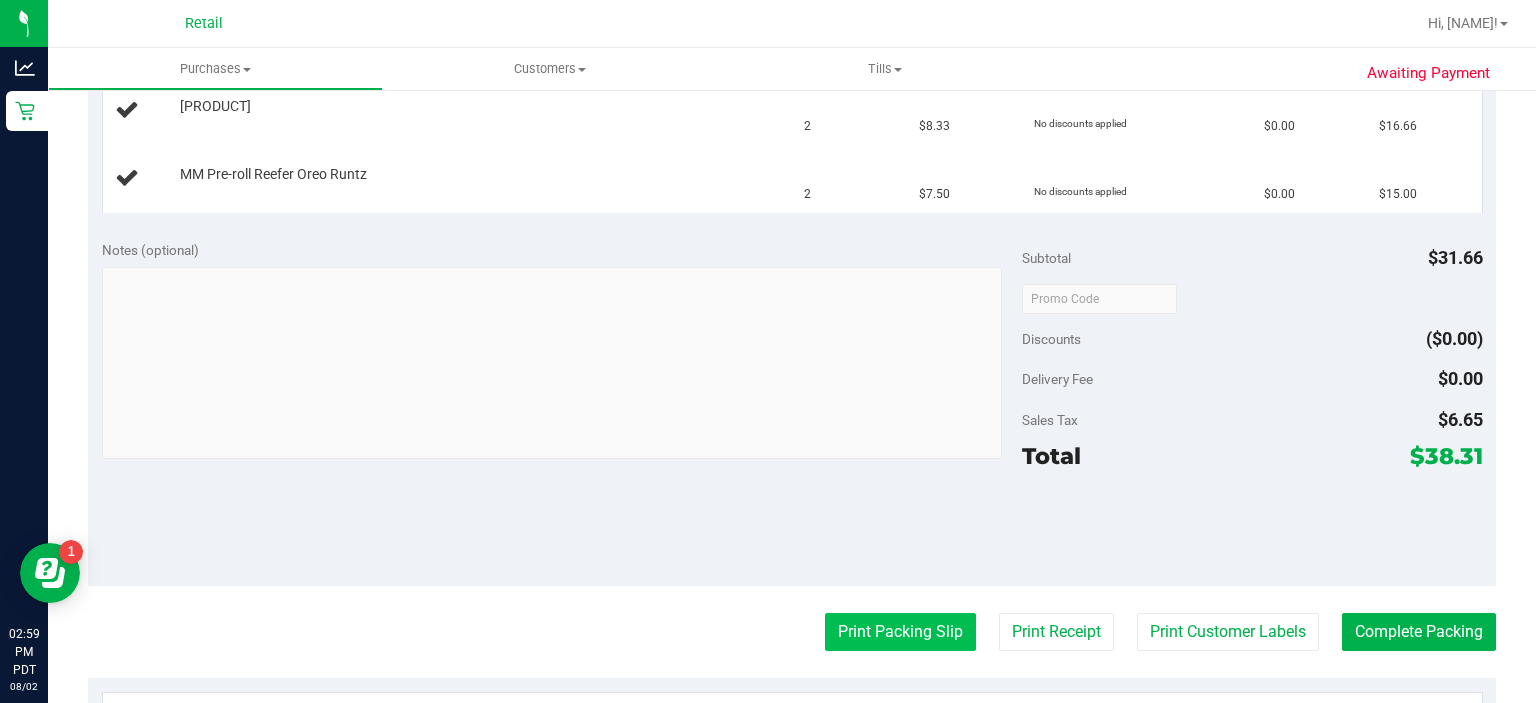 click on "Print Packing Slip" at bounding box center [900, 632] 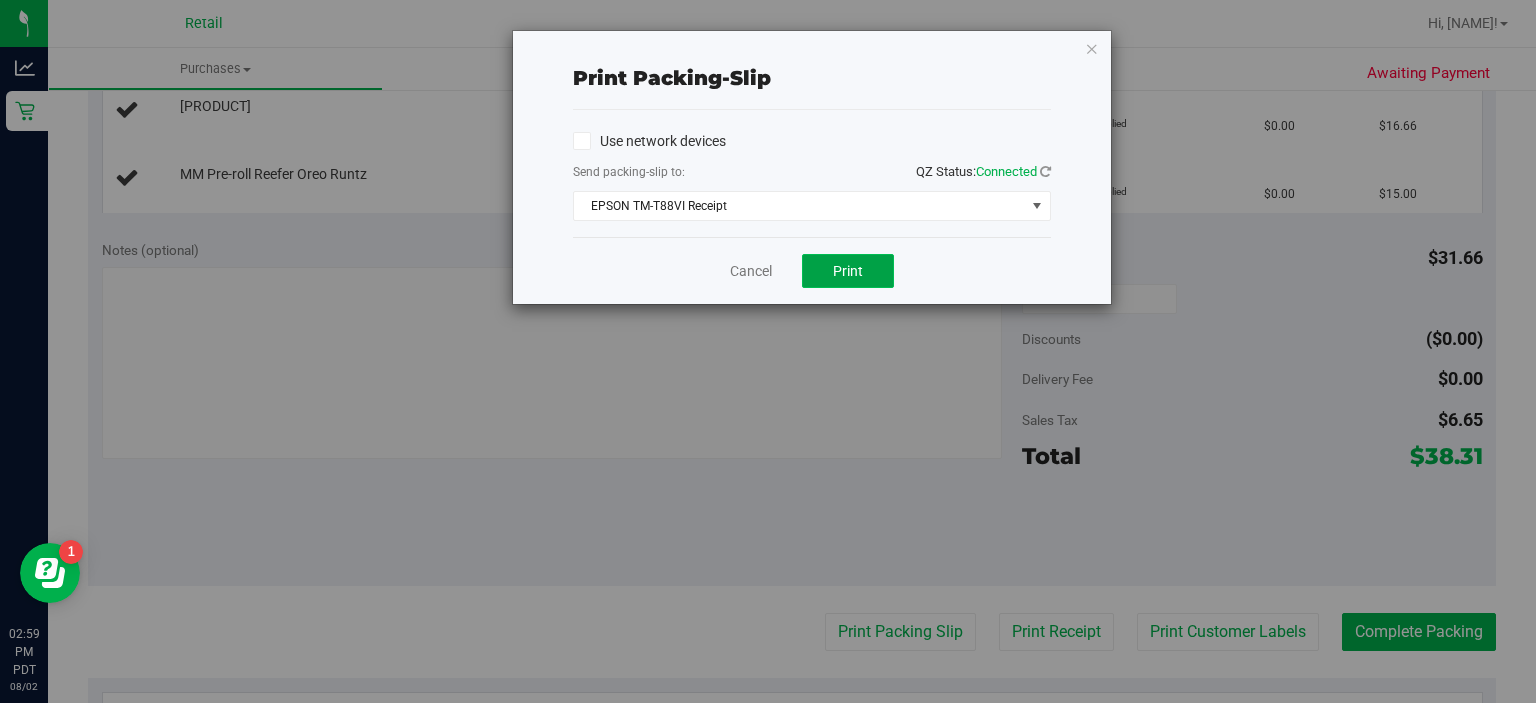 click on "Print" at bounding box center (848, 271) 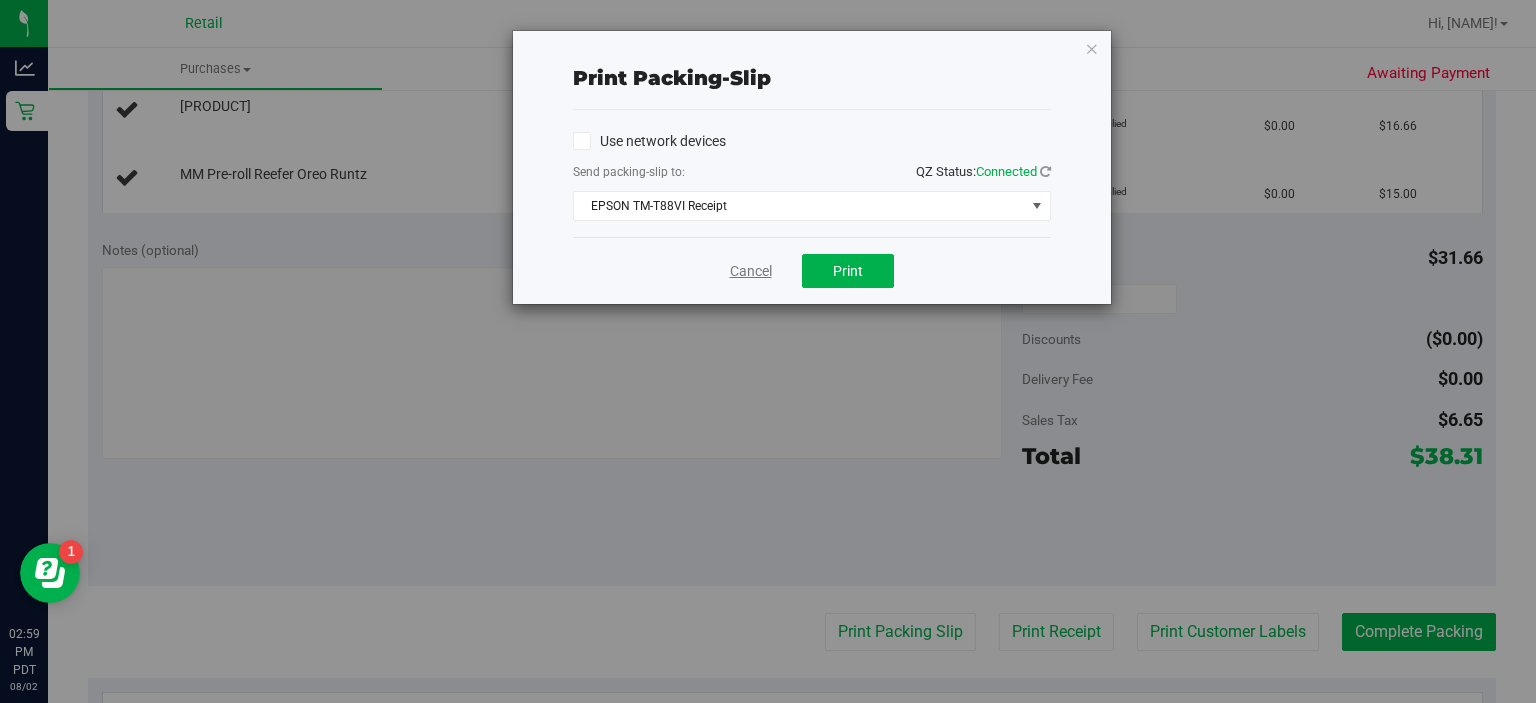 click on "Cancel" at bounding box center [751, 271] 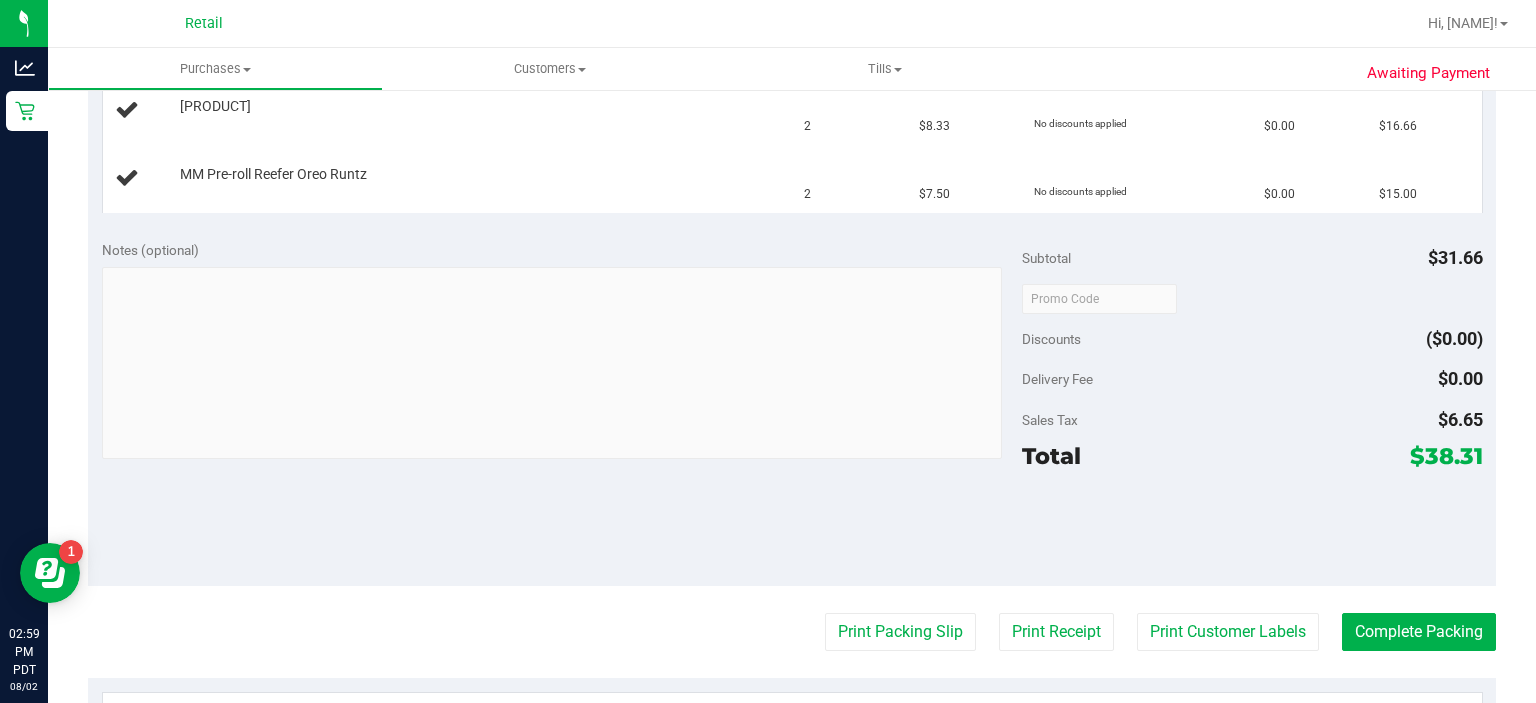 type 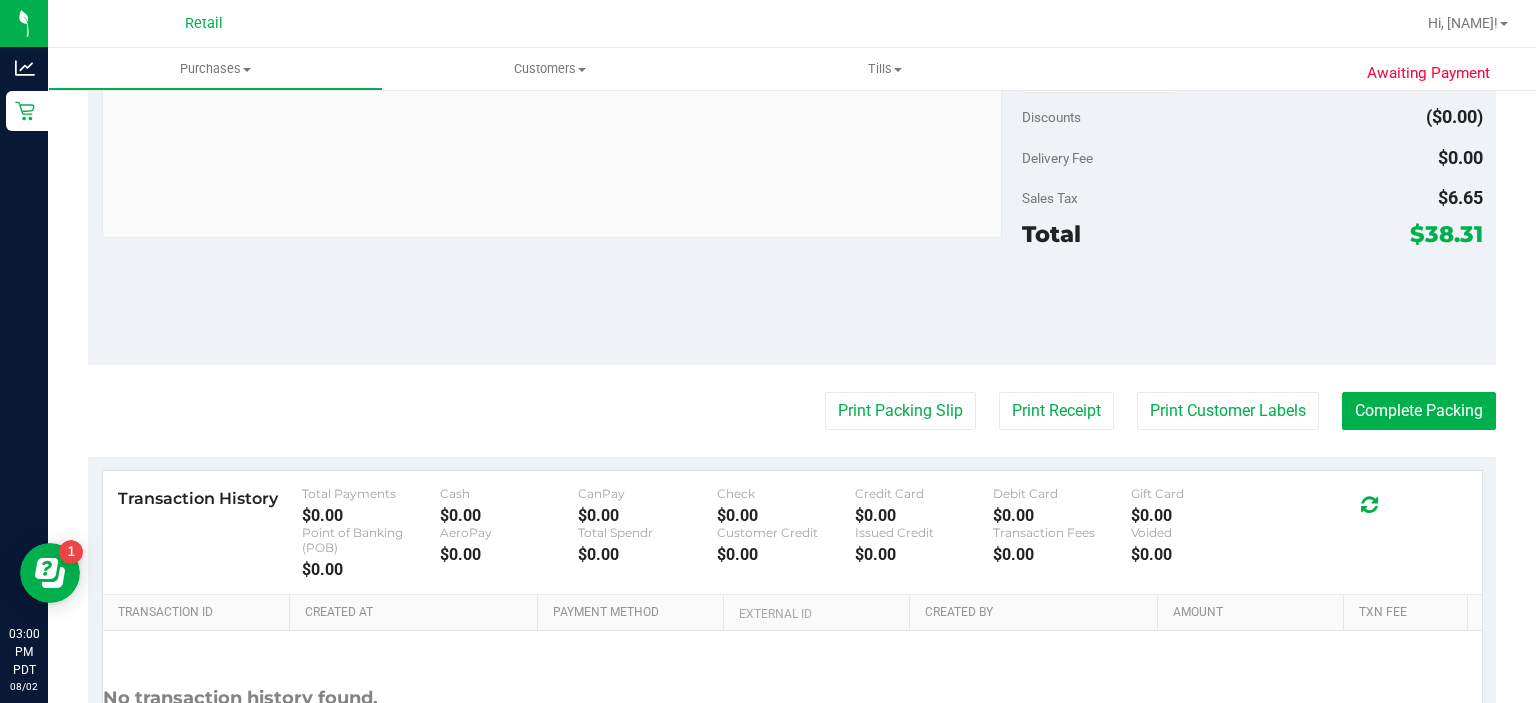 scroll, scrollTop: 919, scrollLeft: 0, axis: vertical 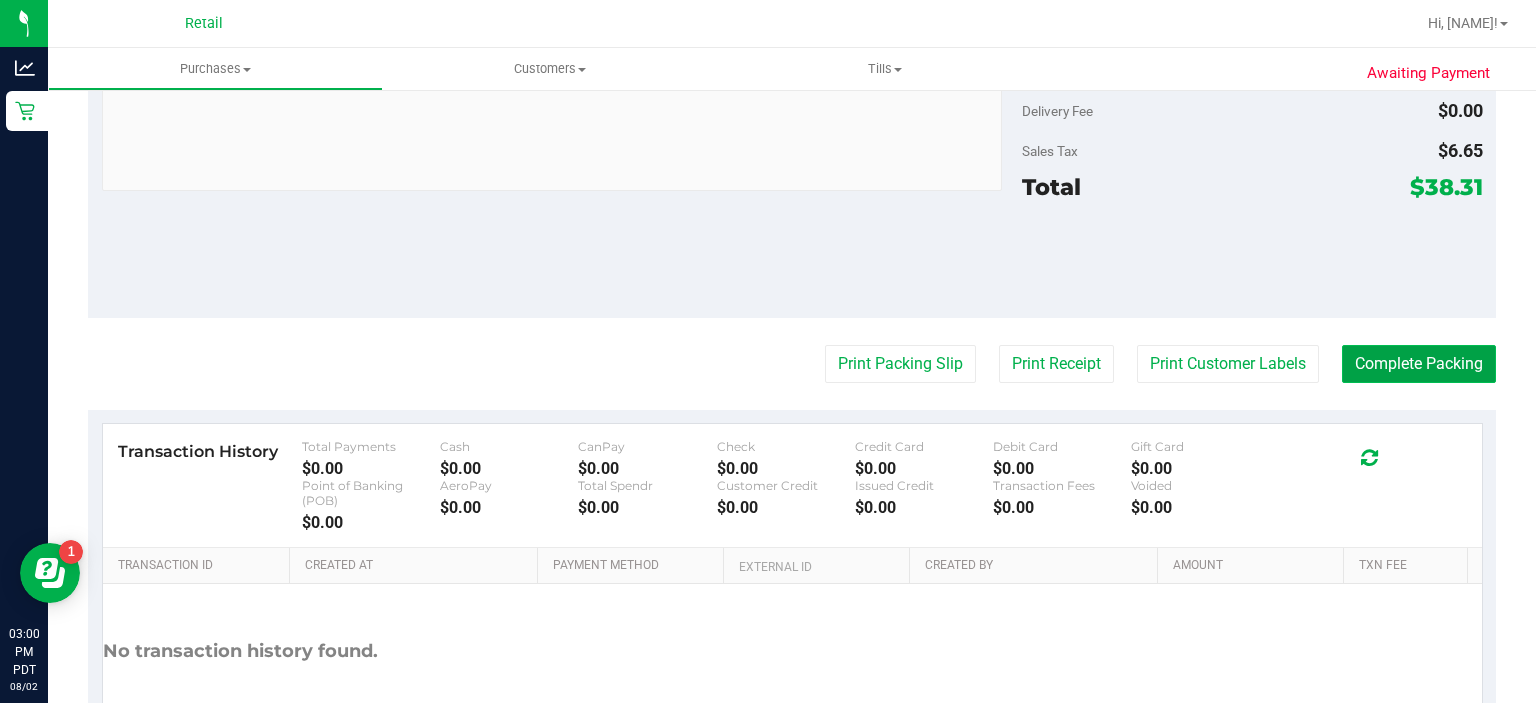 click on "Complete Packing" at bounding box center (1419, 364) 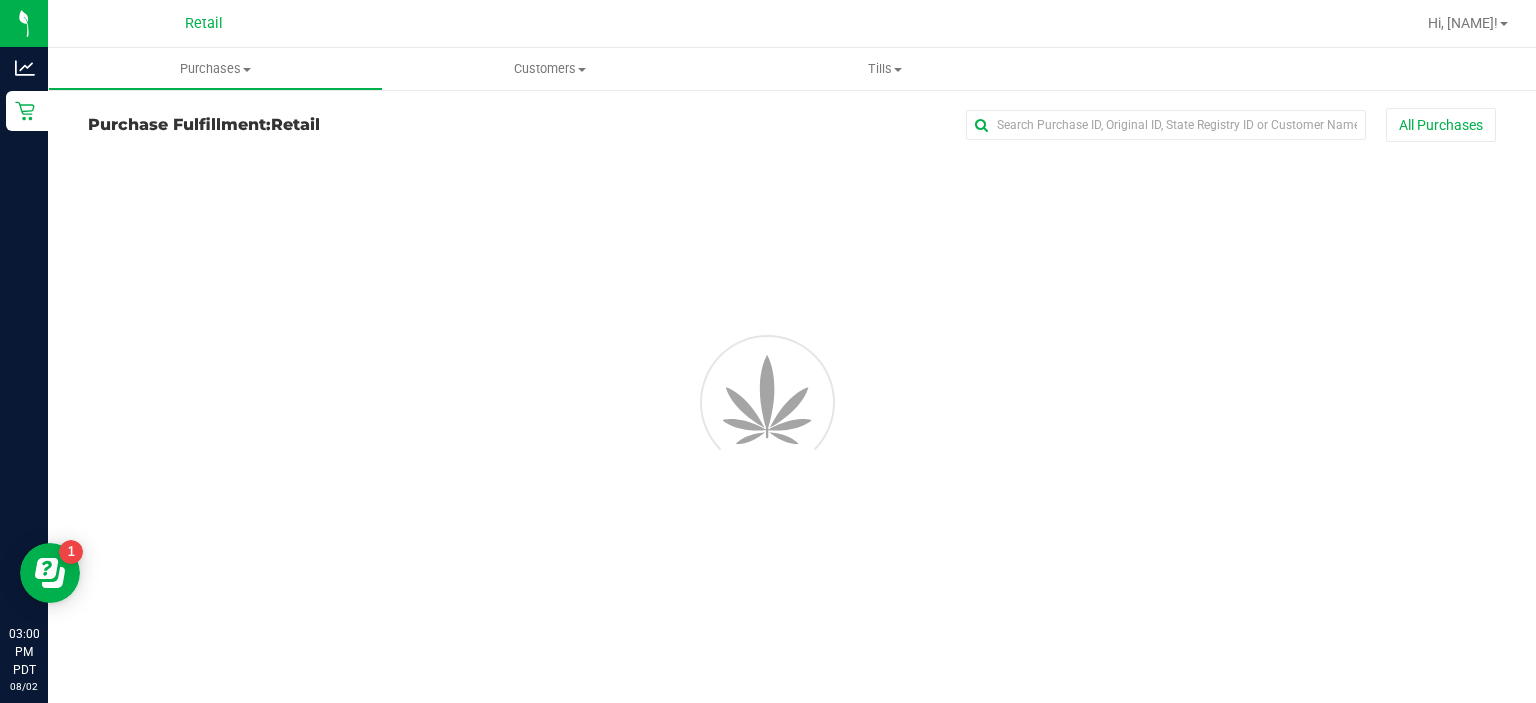 scroll, scrollTop: 0, scrollLeft: 0, axis: both 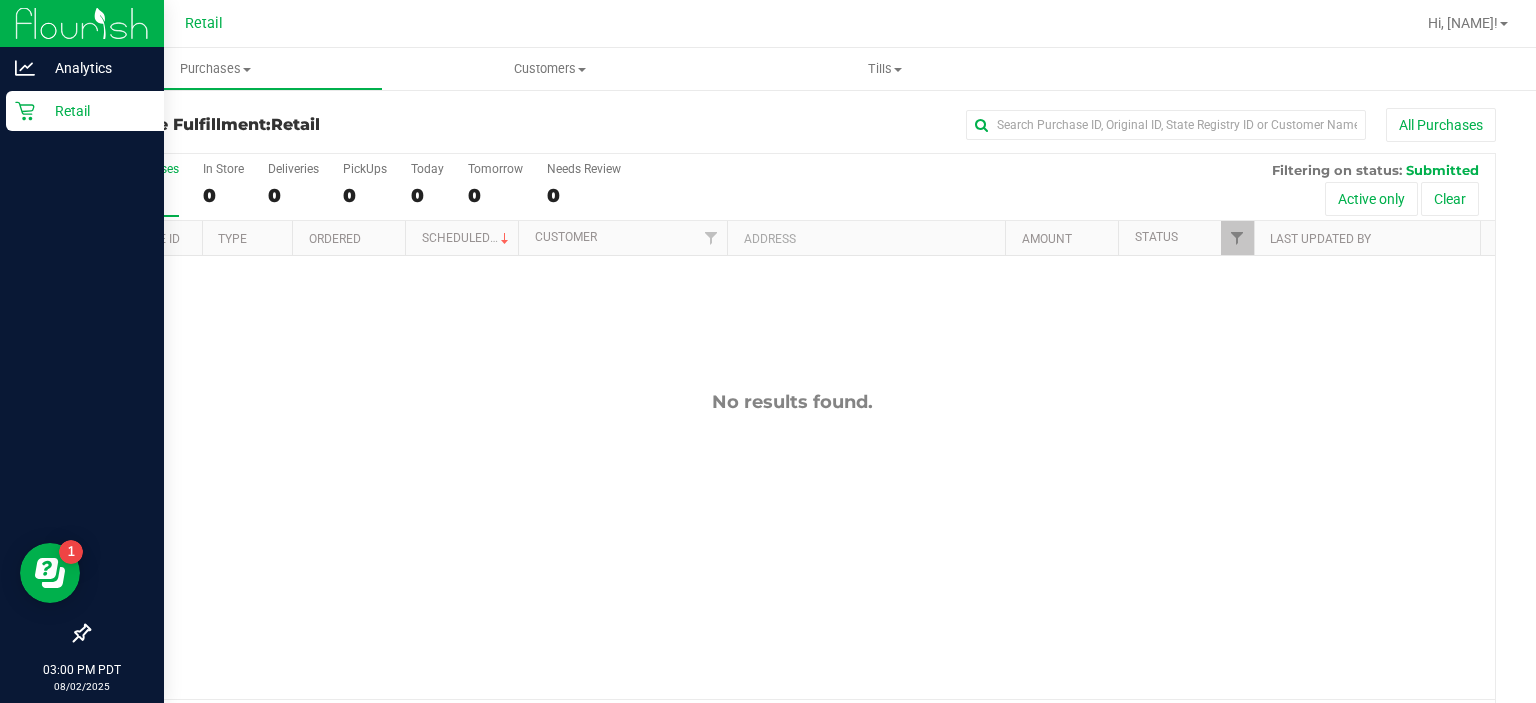 click on "Retail" at bounding box center (82, 112) 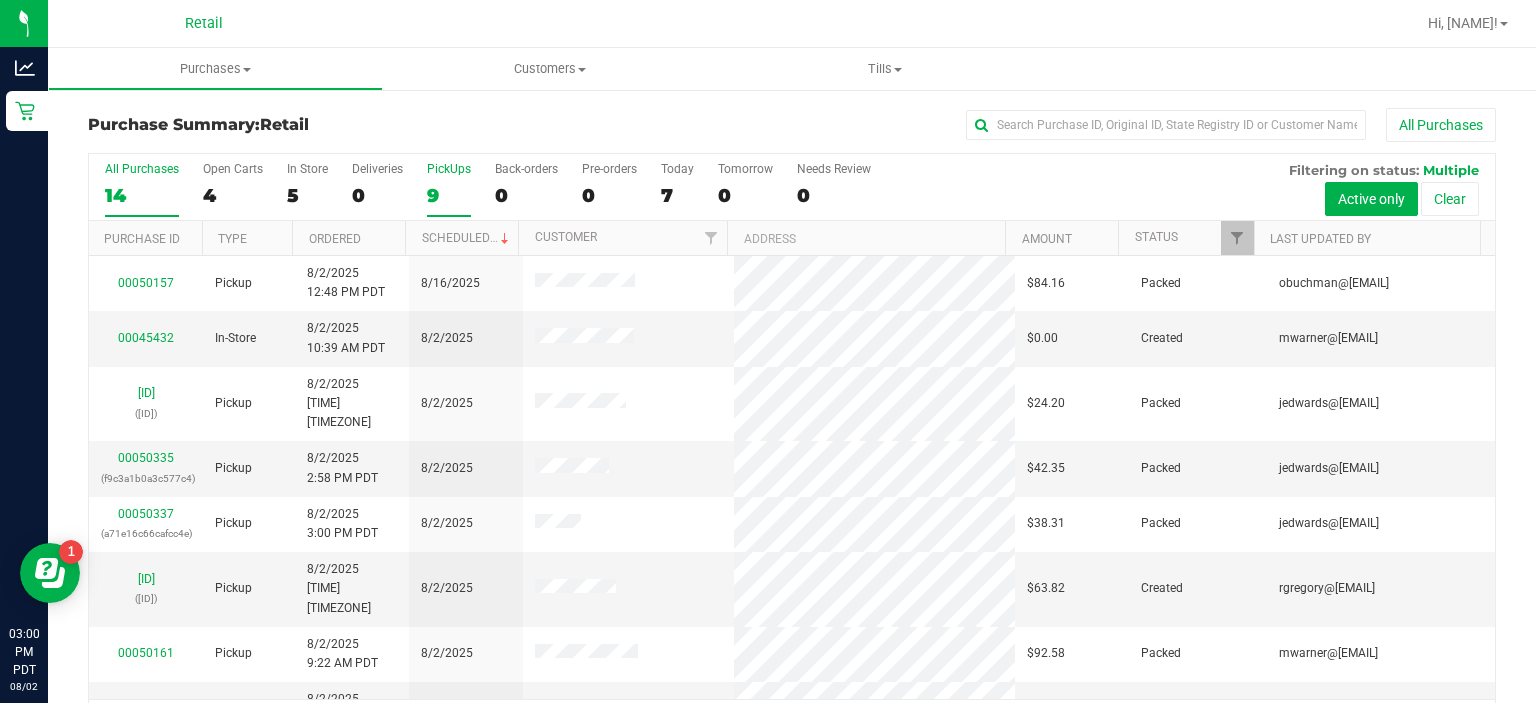 click on "PickUps" at bounding box center [449, 169] 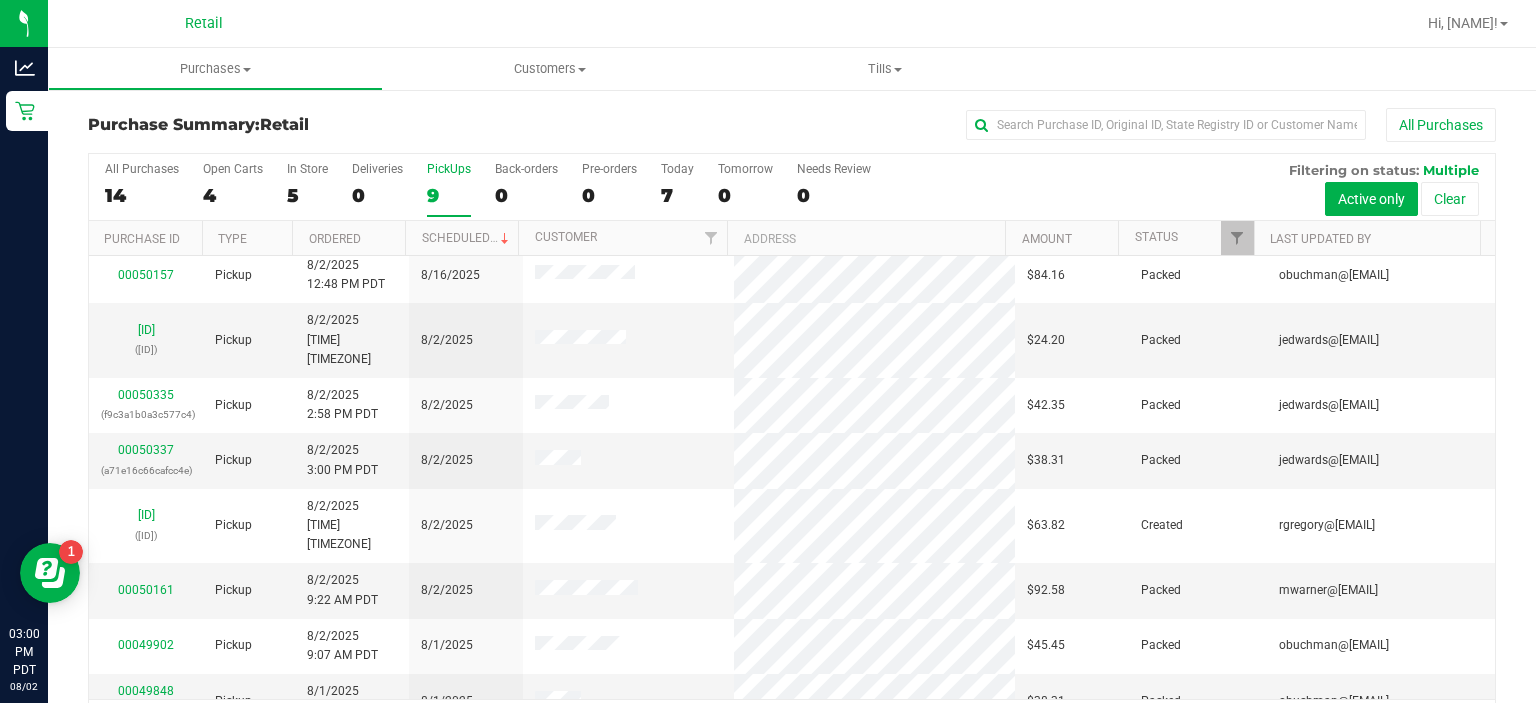 scroll, scrollTop: 0, scrollLeft: 0, axis: both 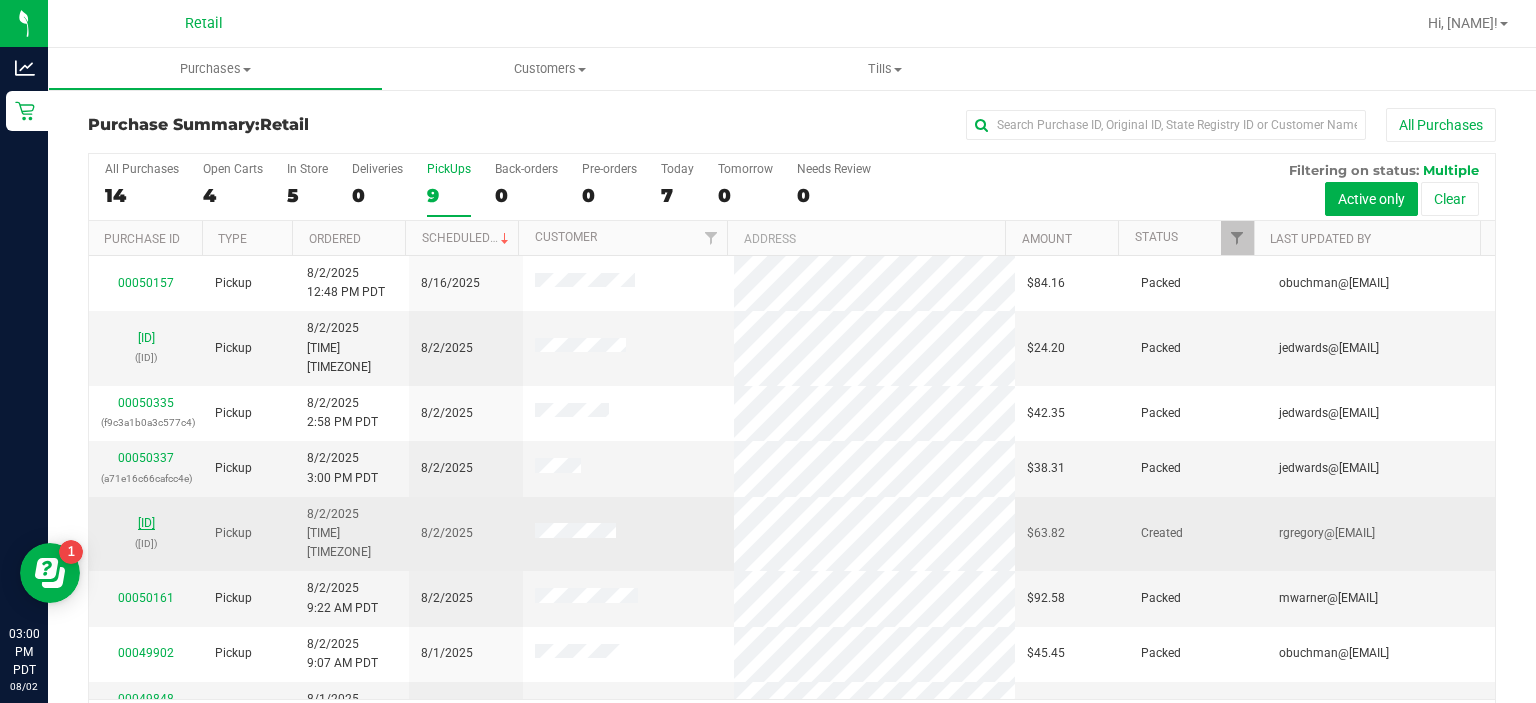click on "[ID]" at bounding box center (146, 523) 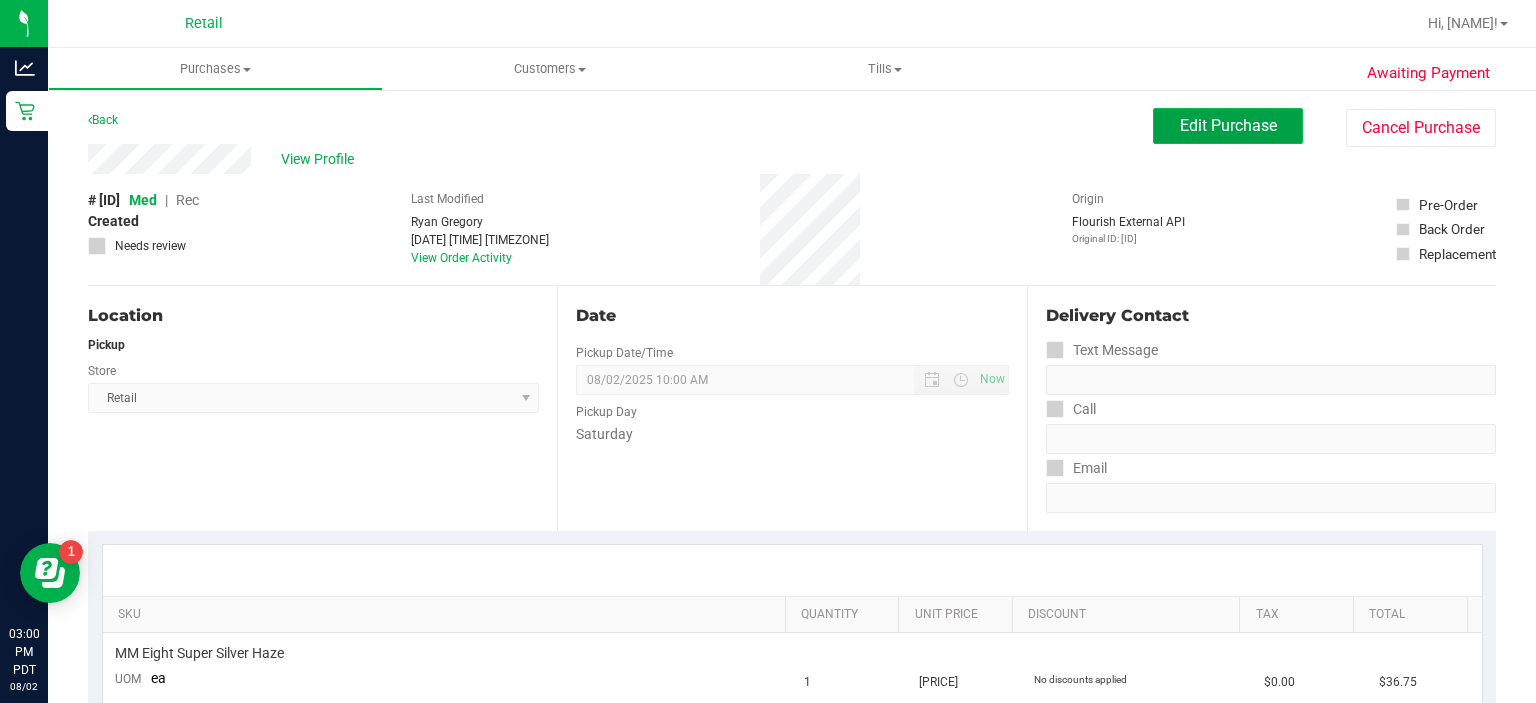 click on "Edit Purchase" at bounding box center (1228, 126) 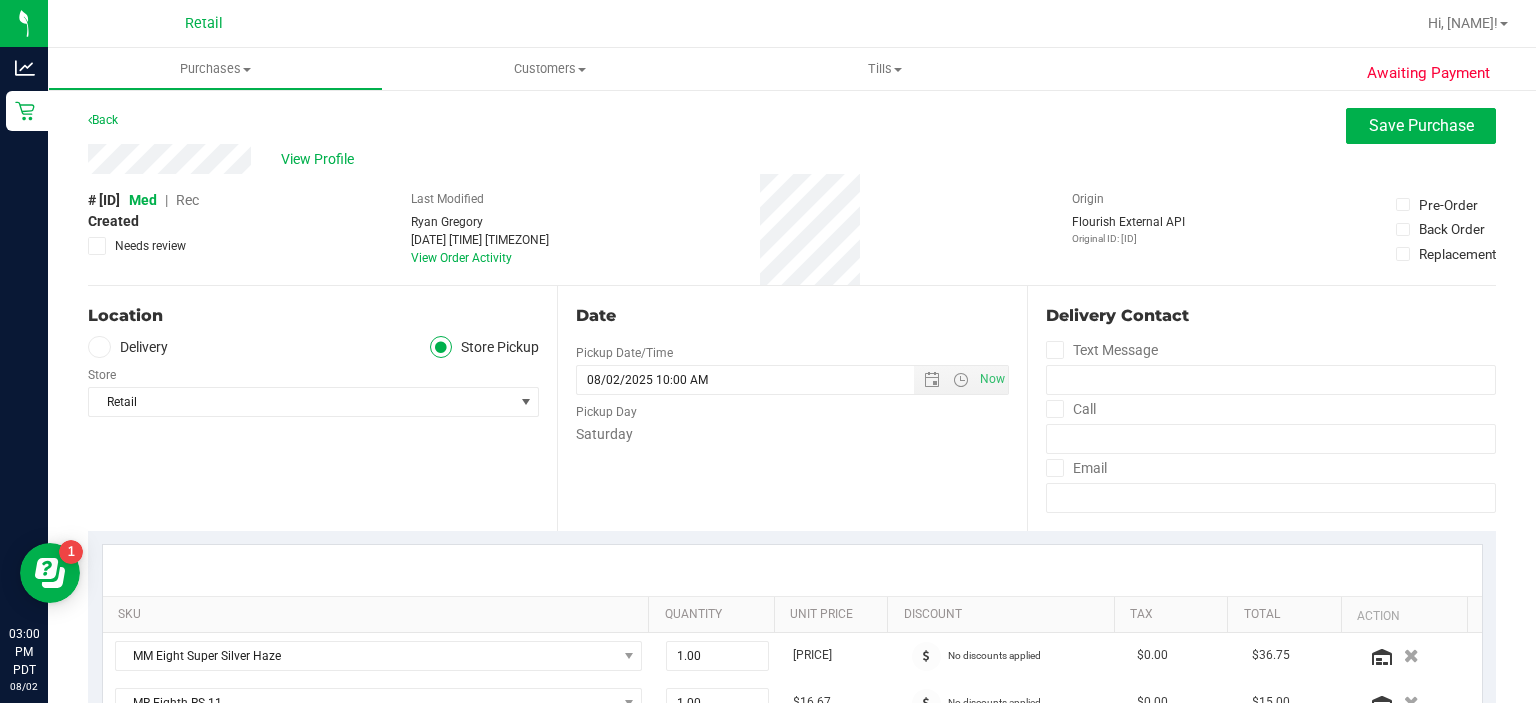click on "Rec" at bounding box center (187, 200) 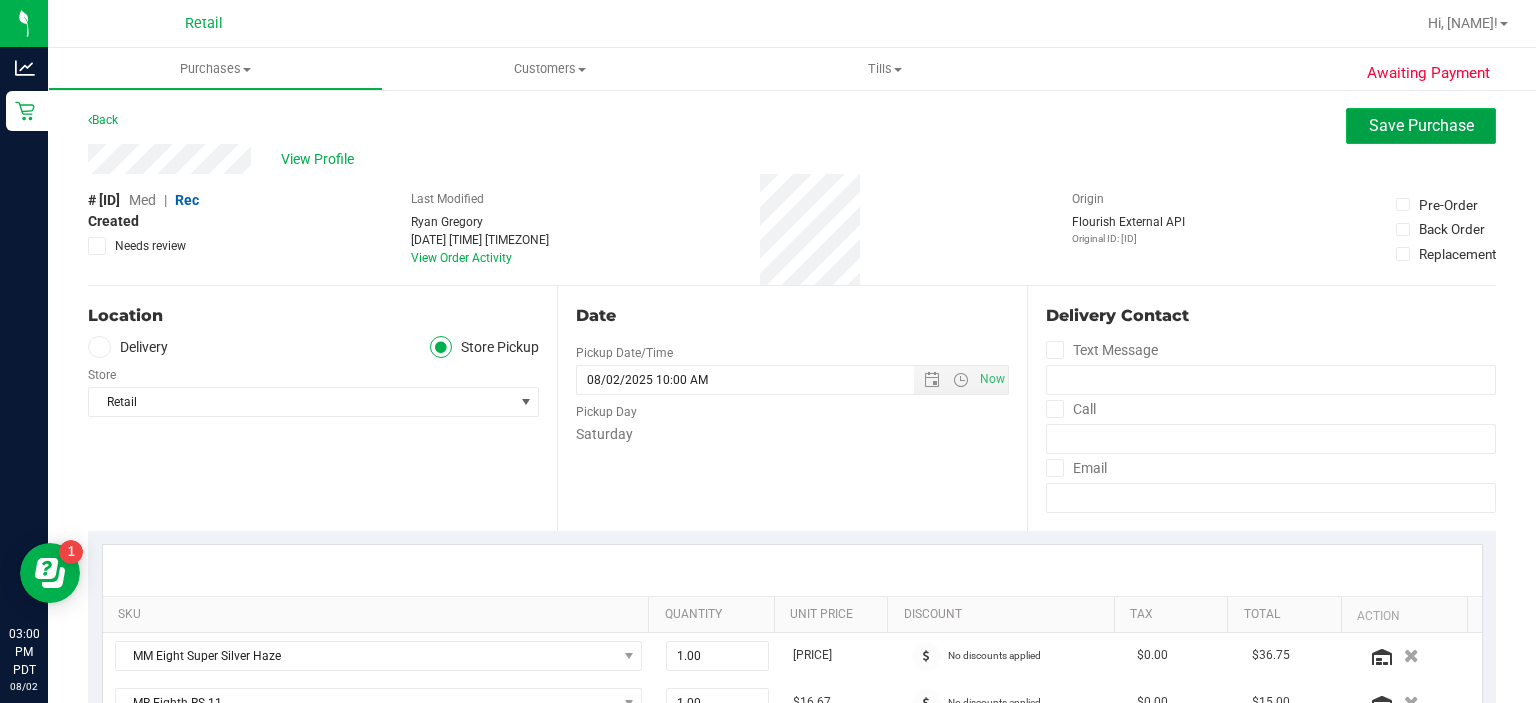 click on "Save Purchase" at bounding box center [1421, 125] 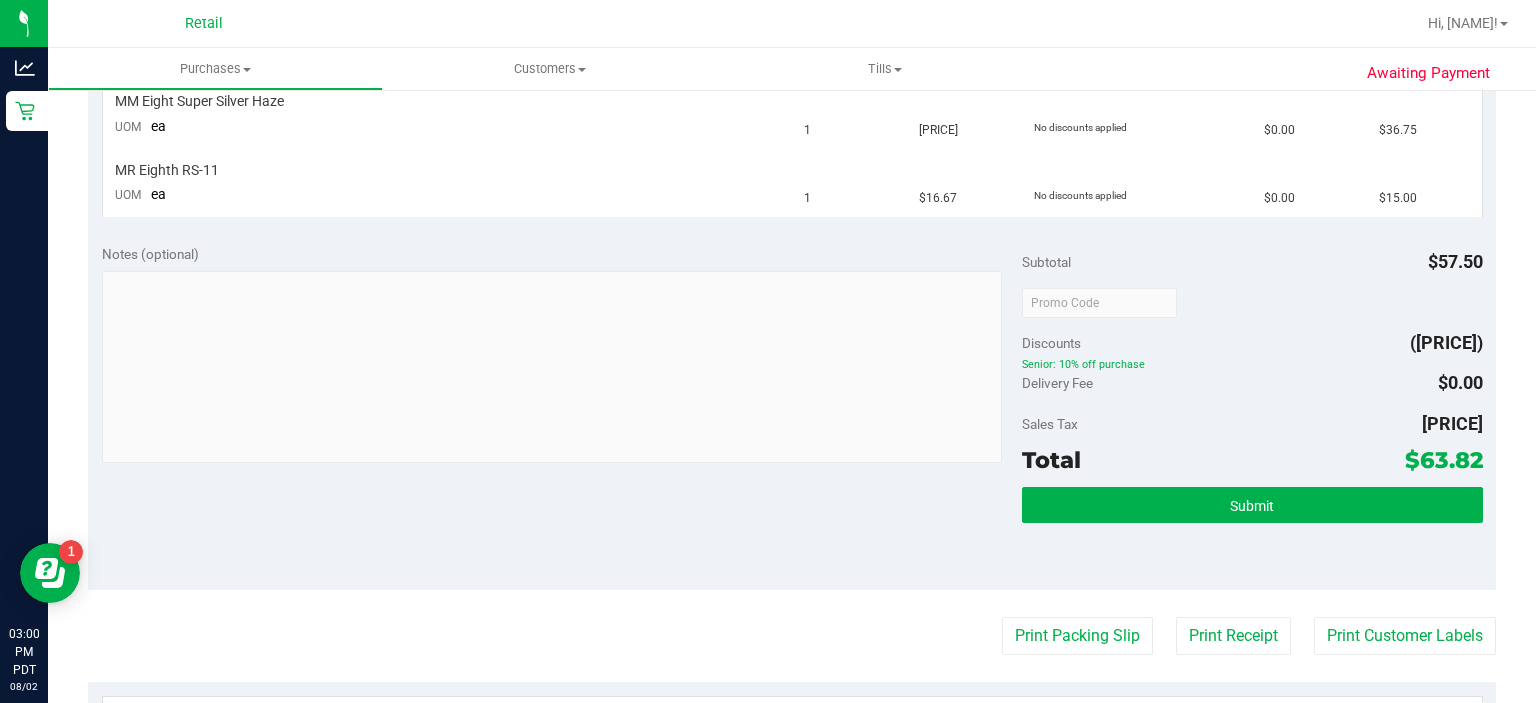 scroll, scrollTop: 636, scrollLeft: 0, axis: vertical 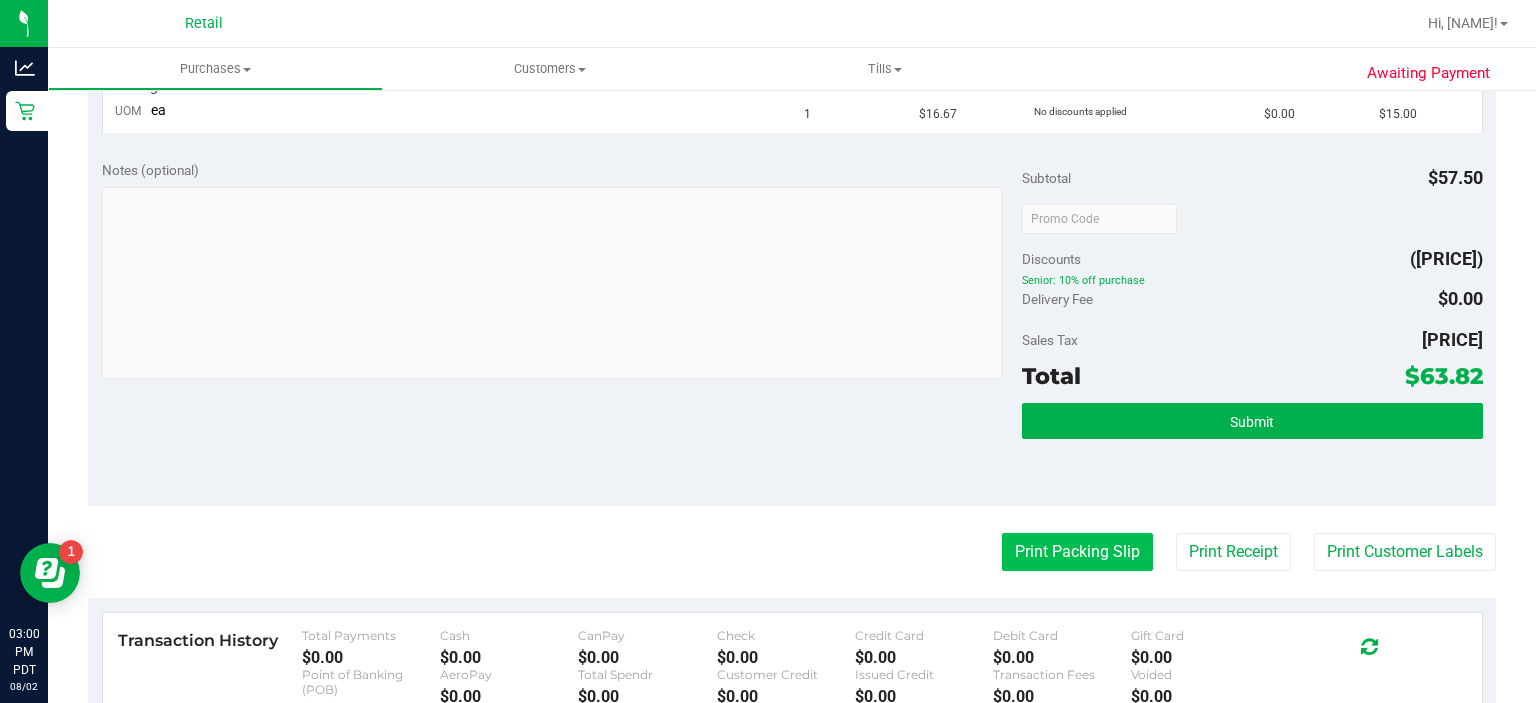 click on "Print Packing Slip" at bounding box center (1077, 552) 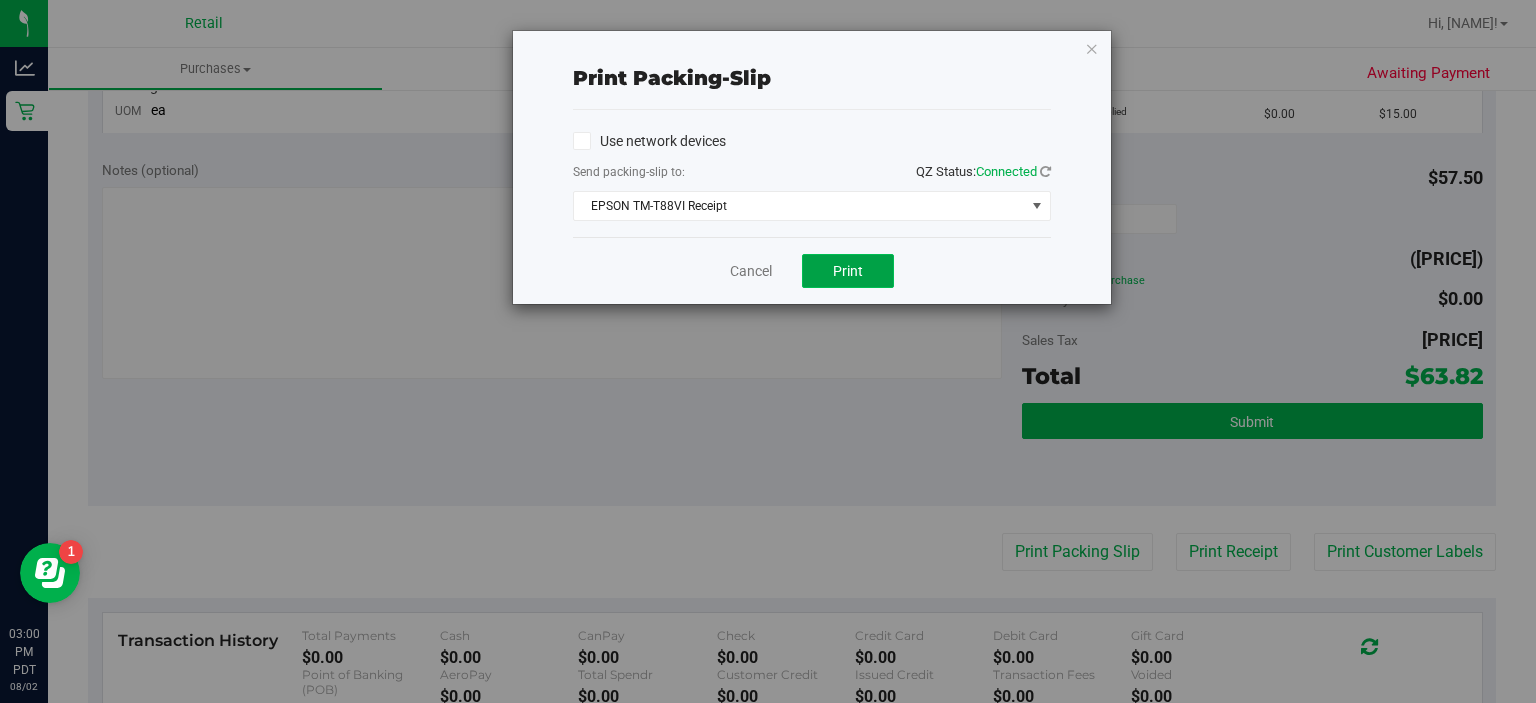 click on "Print" at bounding box center [848, 271] 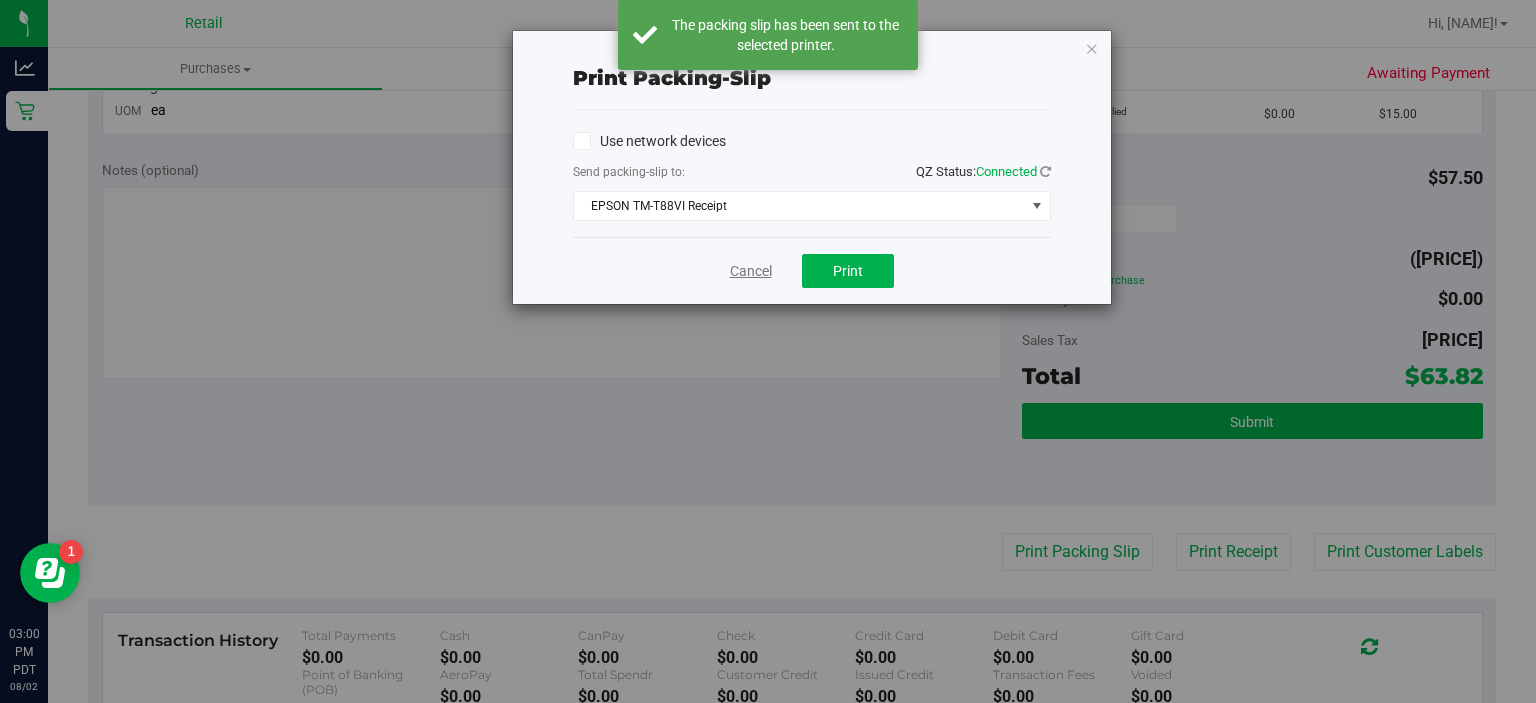 click on "Cancel" at bounding box center [751, 271] 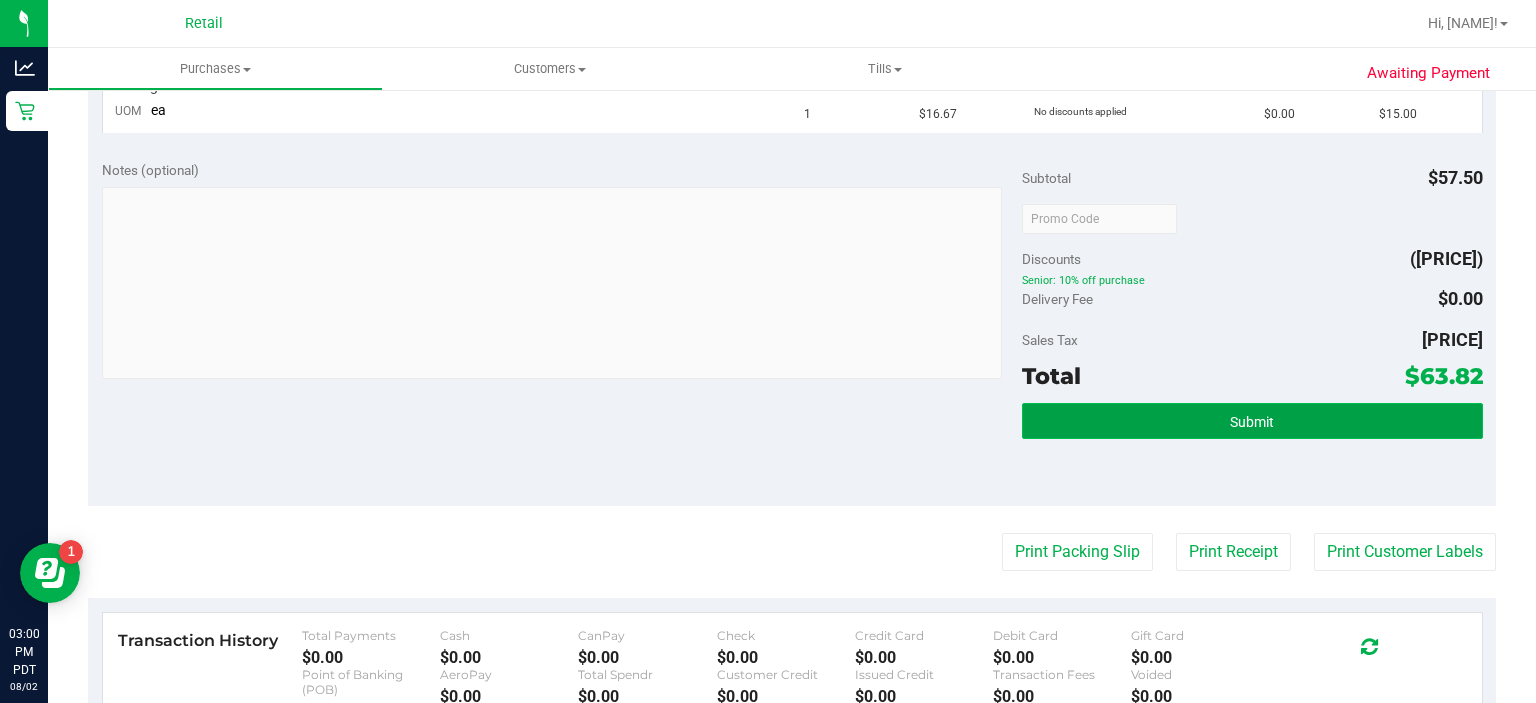 click on "Submit" at bounding box center [1252, 422] 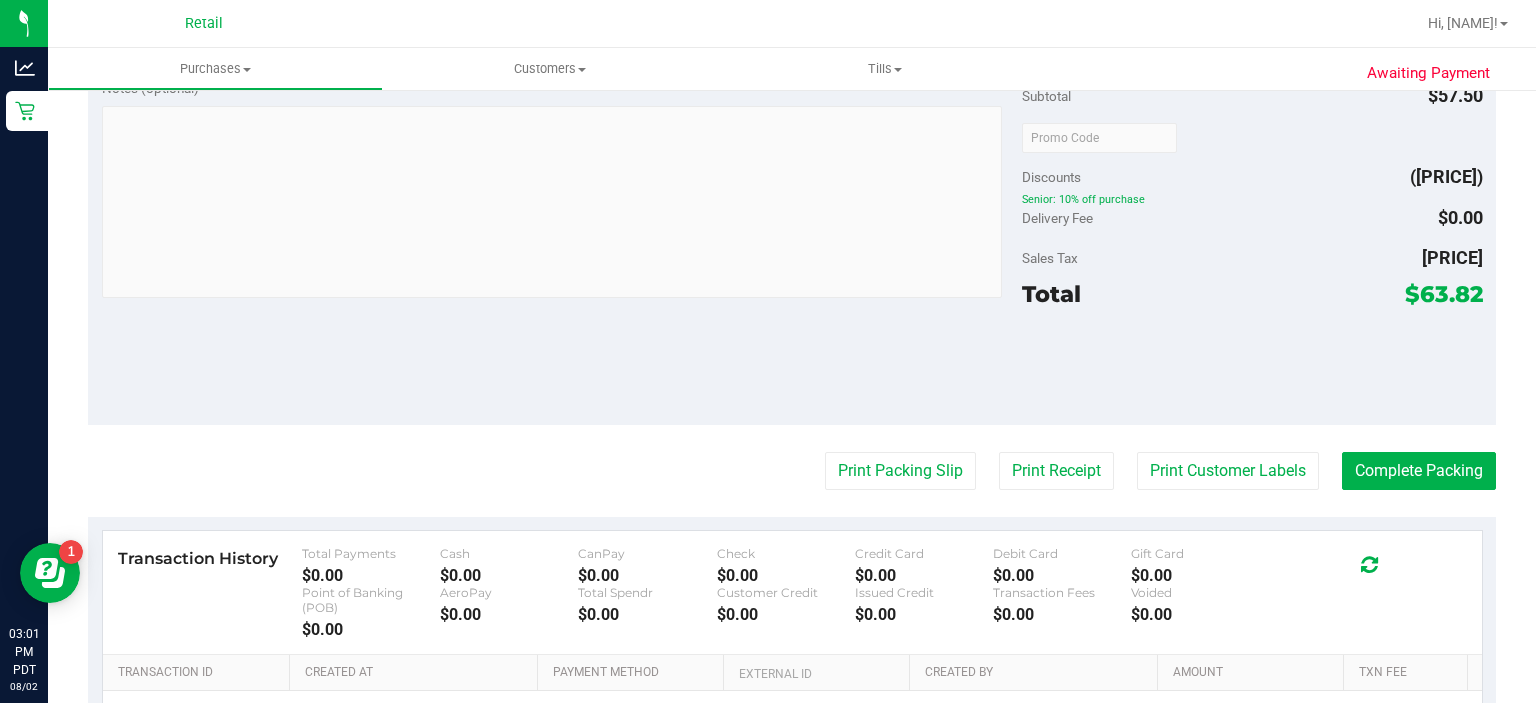 scroll, scrollTop: 953, scrollLeft: 0, axis: vertical 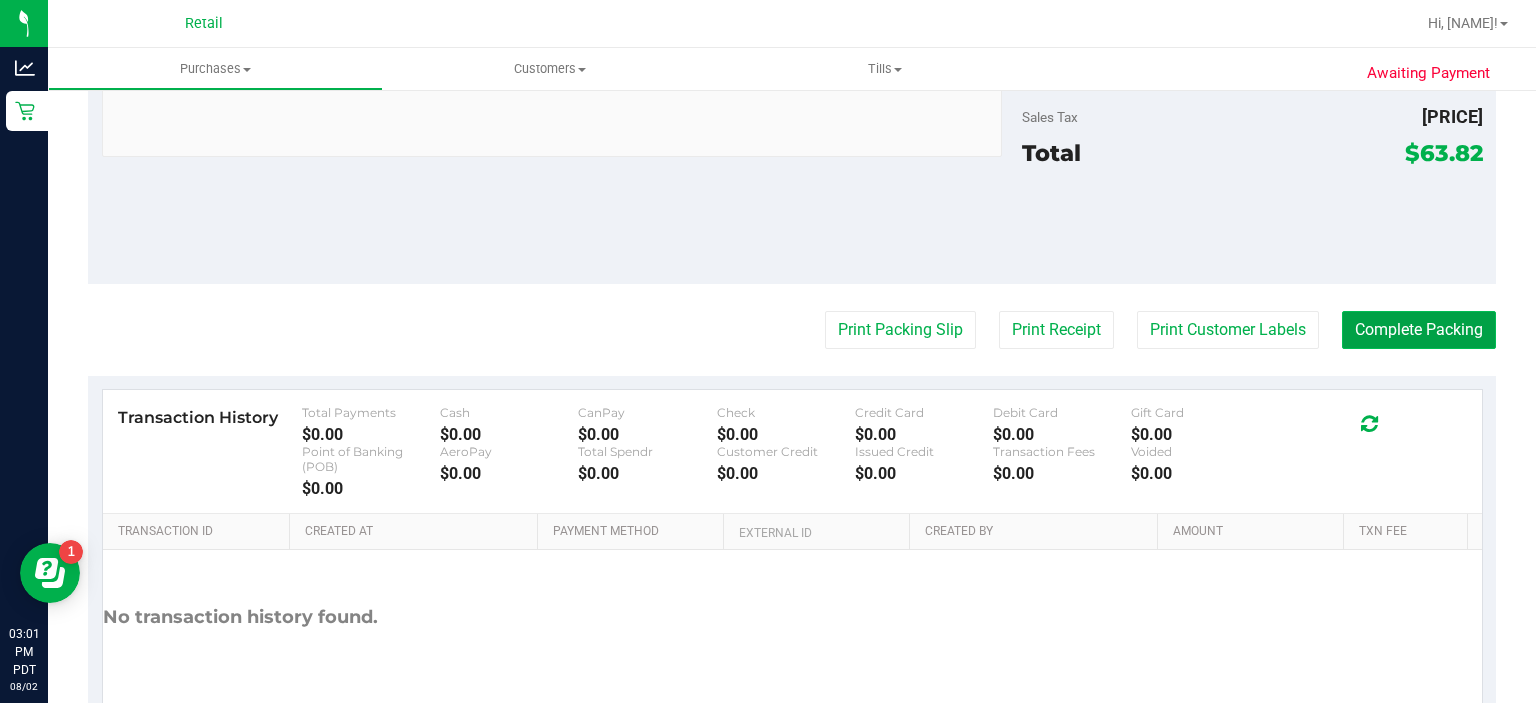 click on "Complete Packing" at bounding box center (1419, 330) 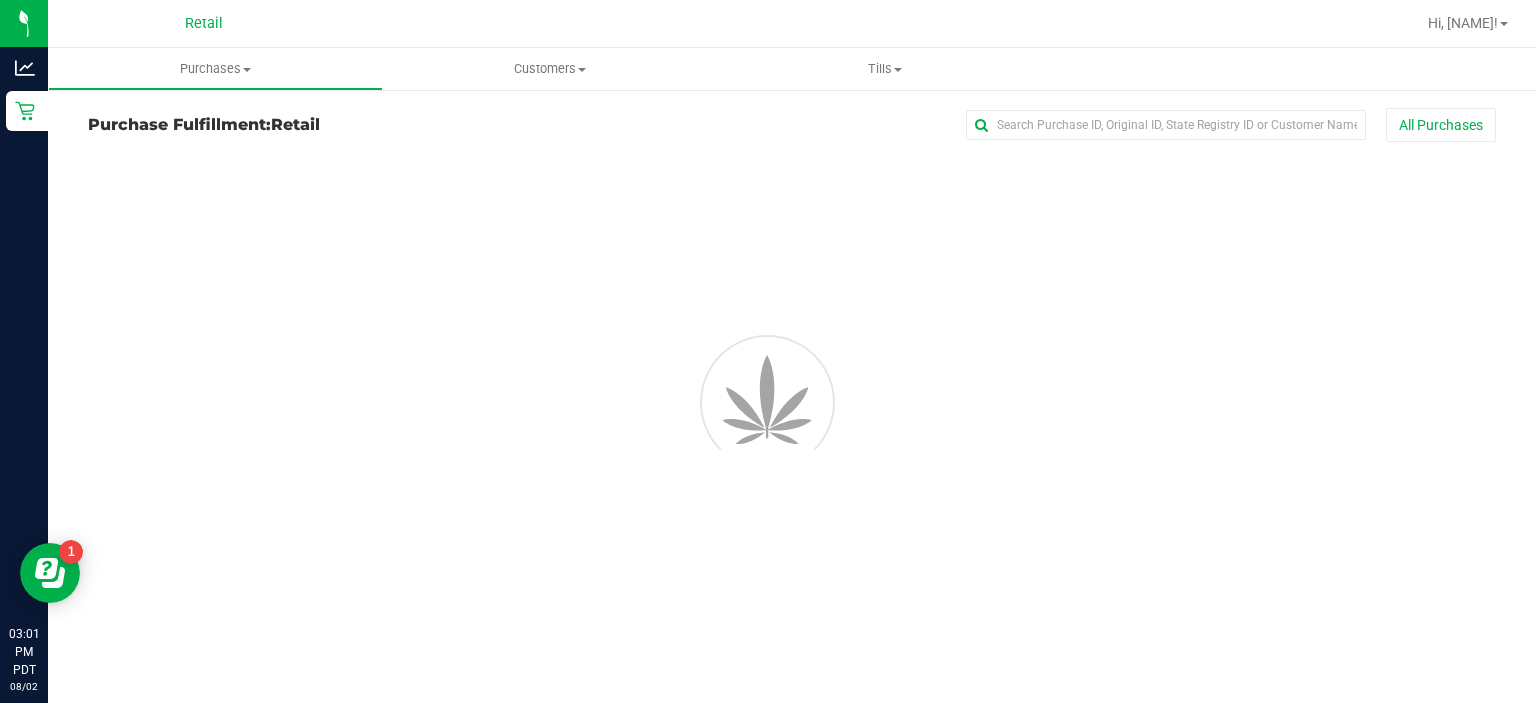 scroll, scrollTop: 0, scrollLeft: 0, axis: both 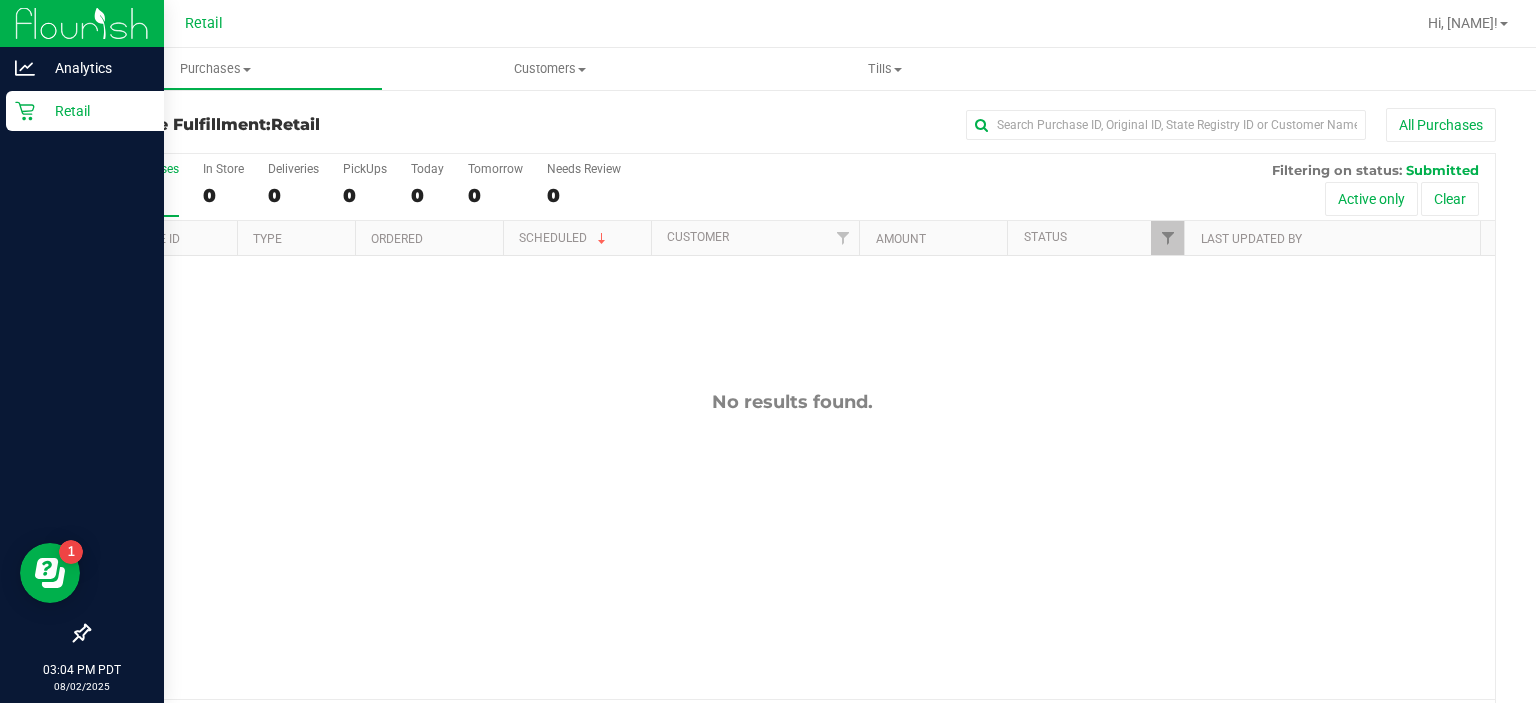 click on "Retail" at bounding box center (95, 111) 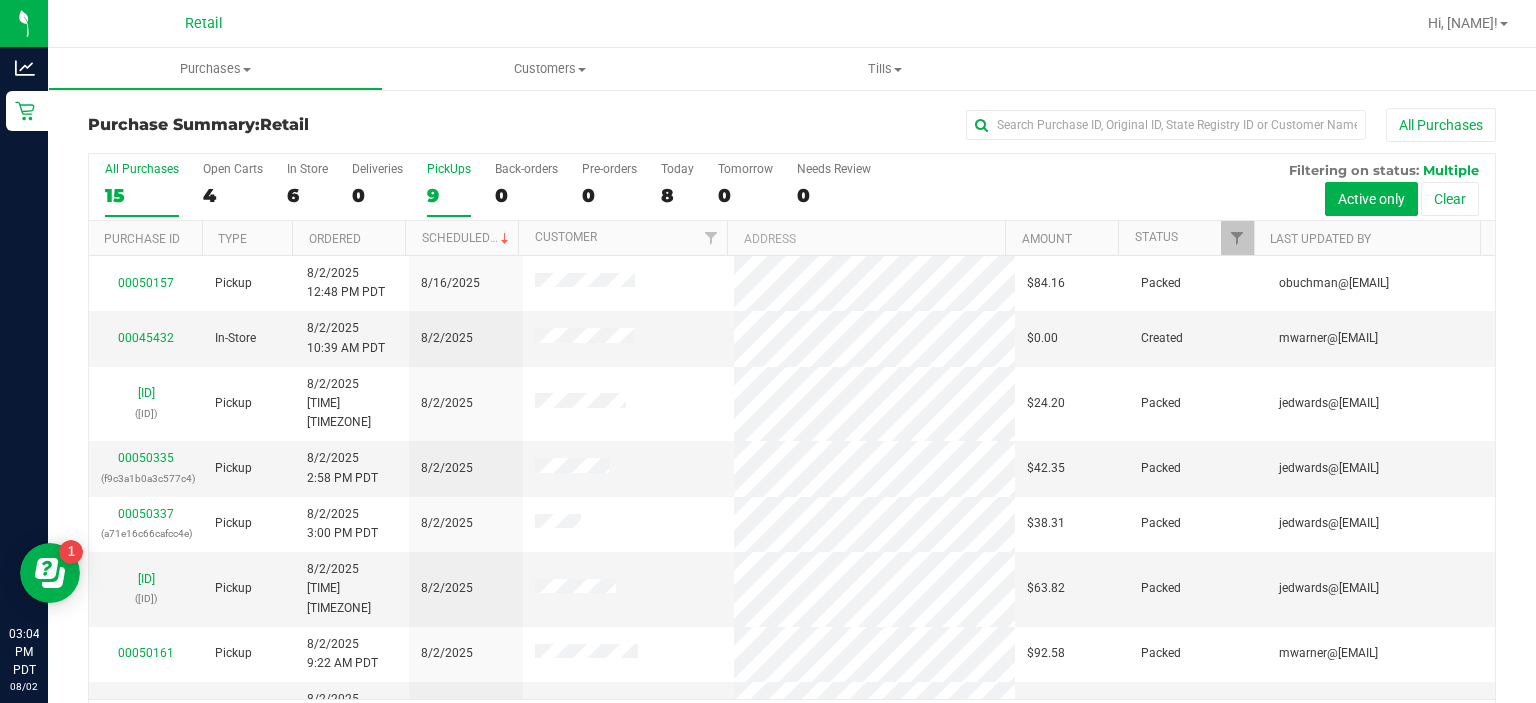 click on "PickUps" at bounding box center [449, 169] 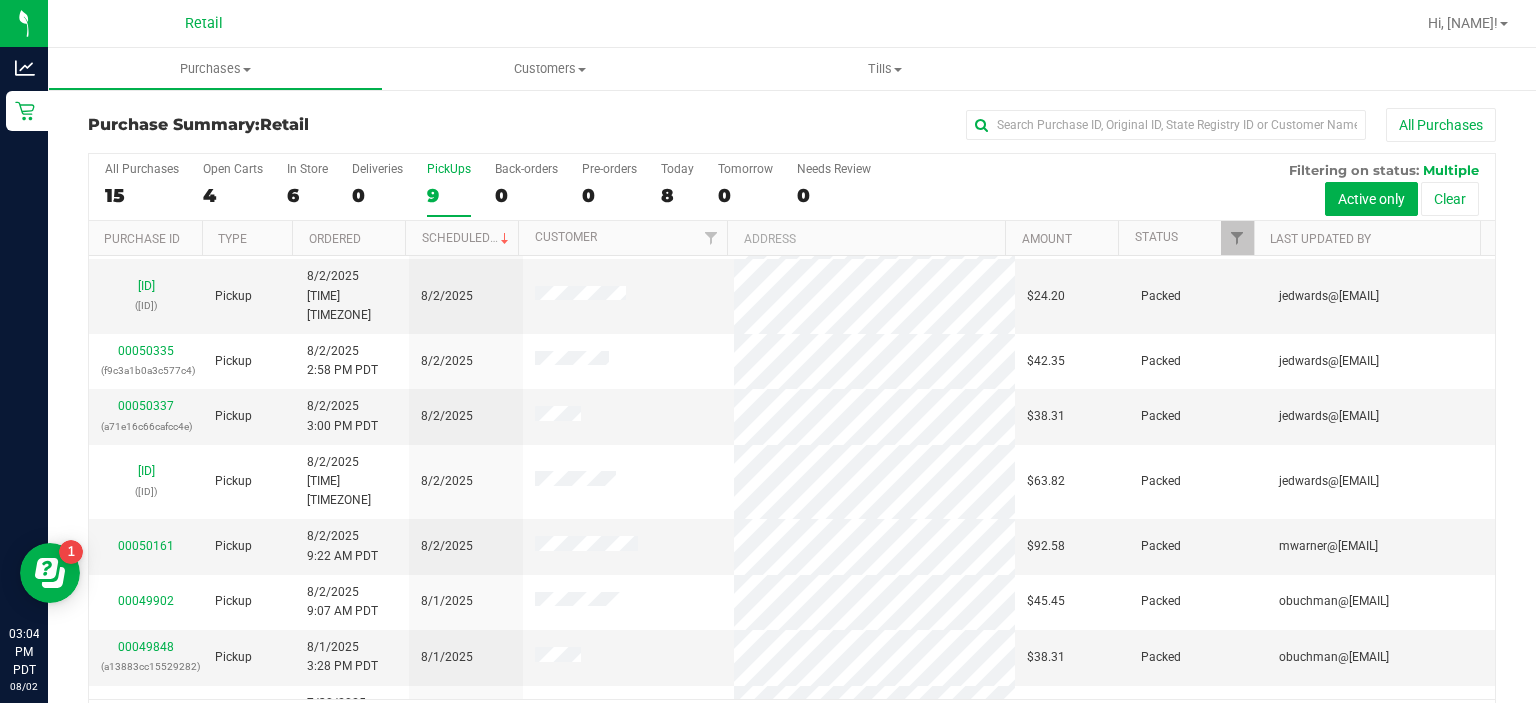 scroll, scrollTop: 0, scrollLeft: 0, axis: both 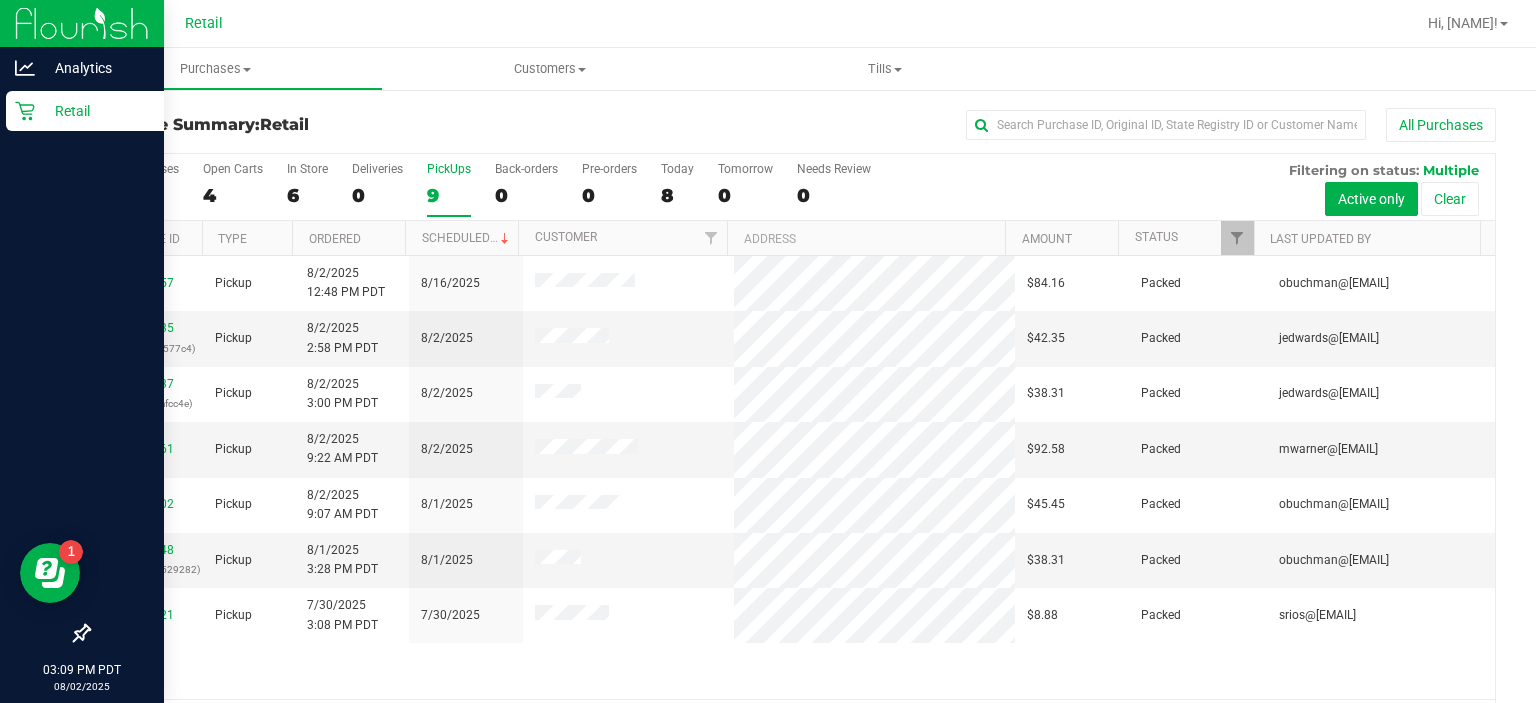 click on "Retail" at bounding box center [95, 111] 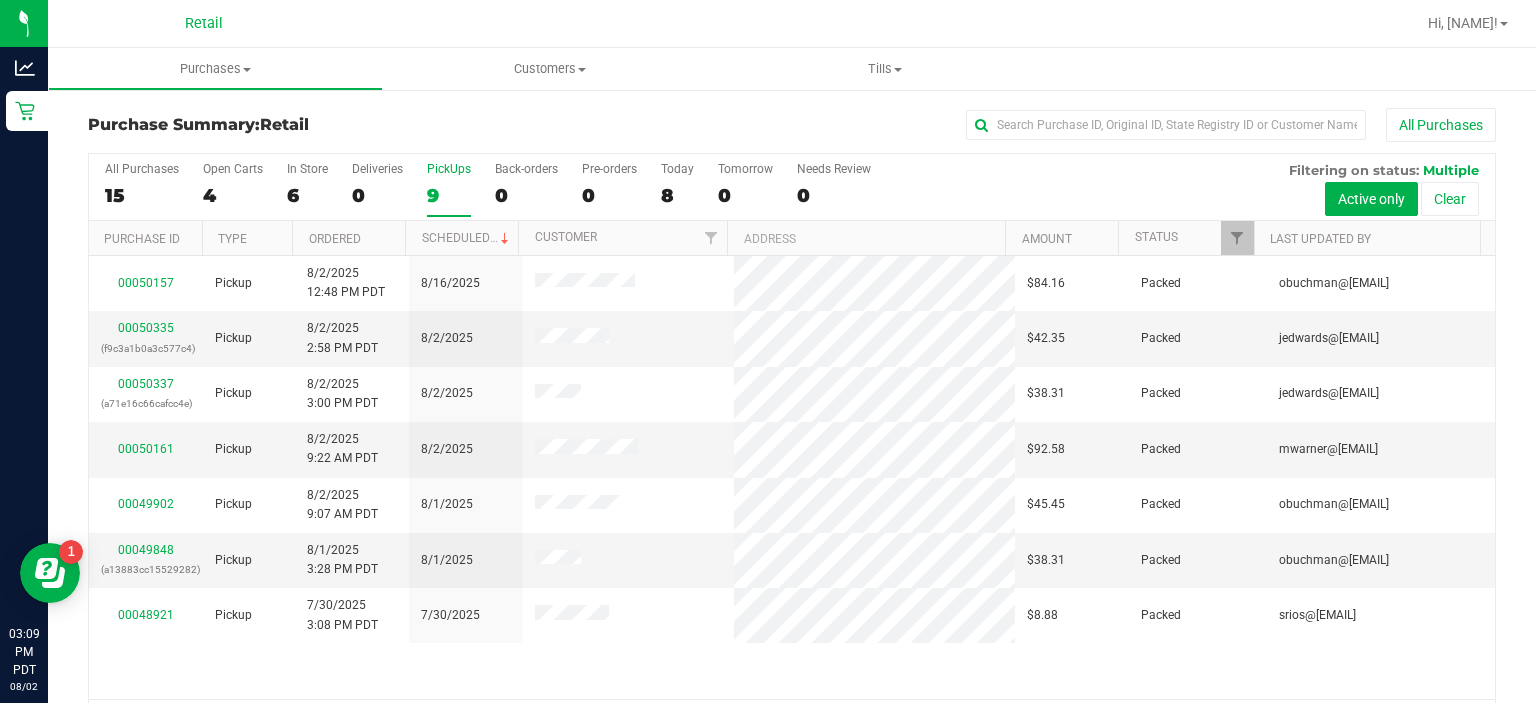 click on "PickUps" at bounding box center (449, 169) 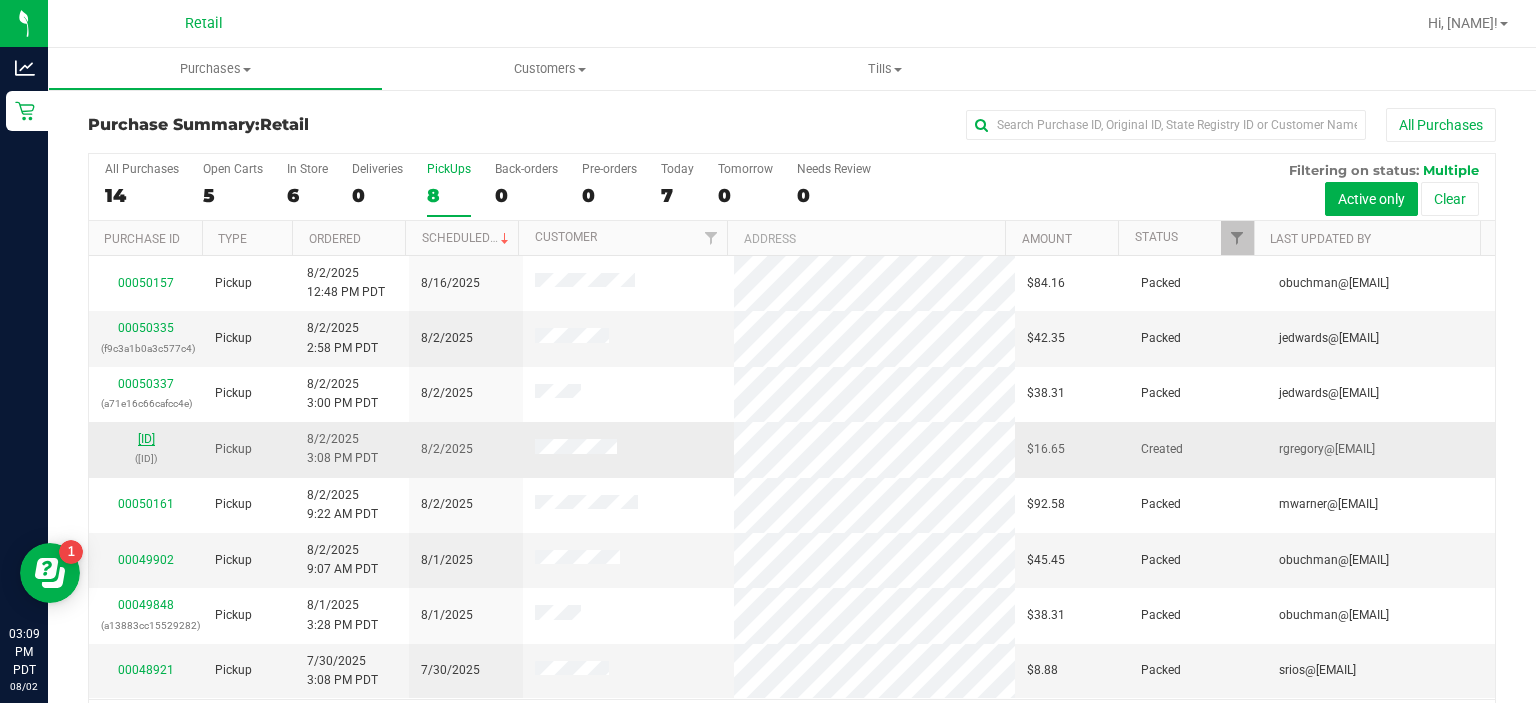 click on "[ID]" at bounding box center (146, 439) 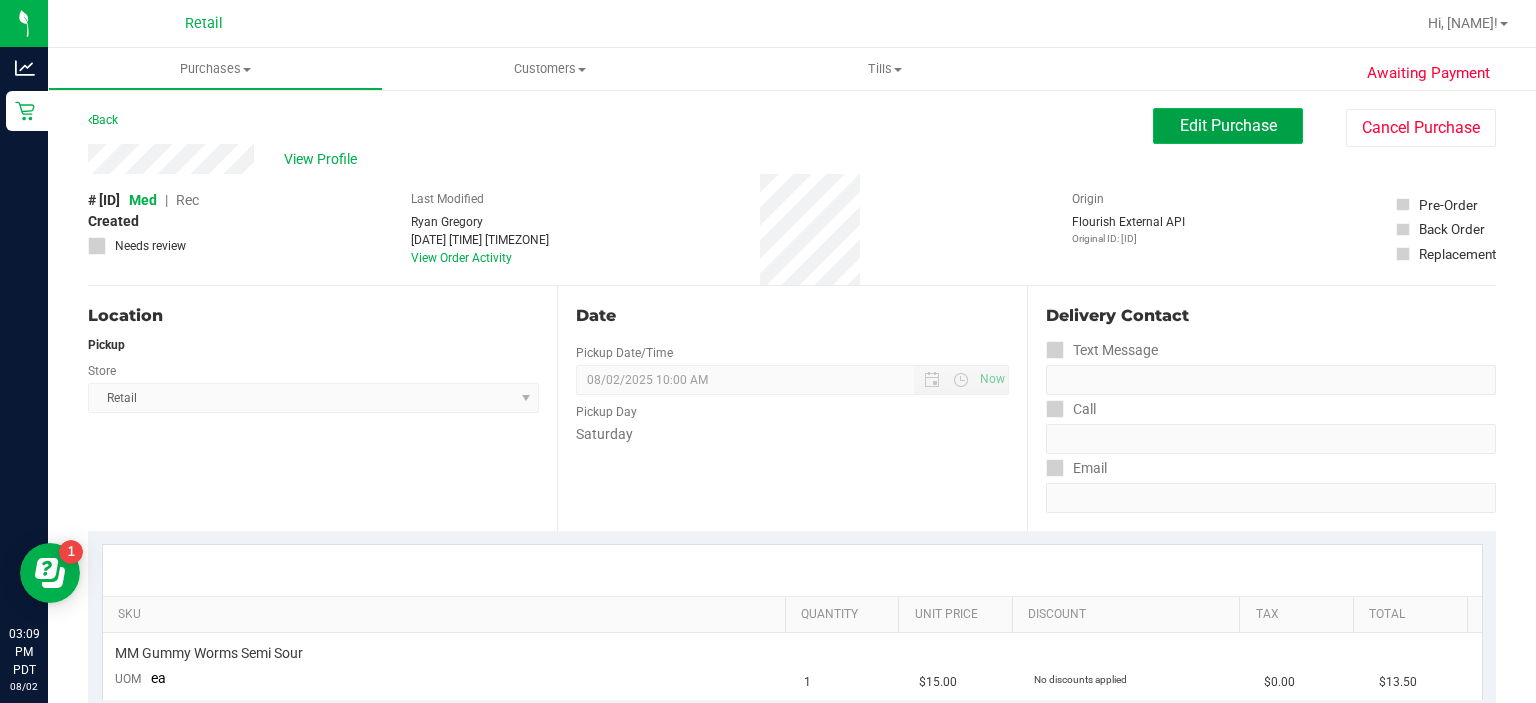 click on "Edit Purchase" at bounding box center [1228, 125] 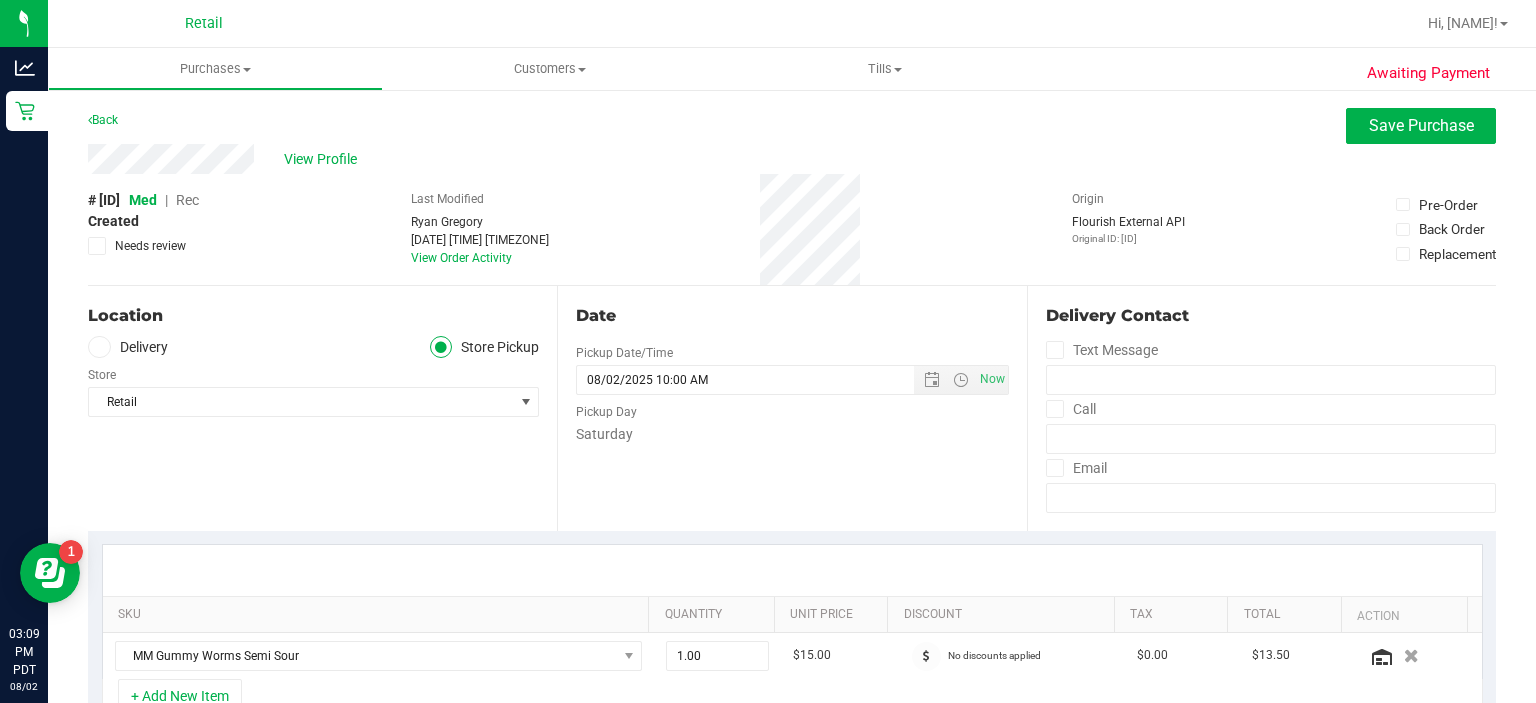 click on "Rec" at bounding box center (187, 200) 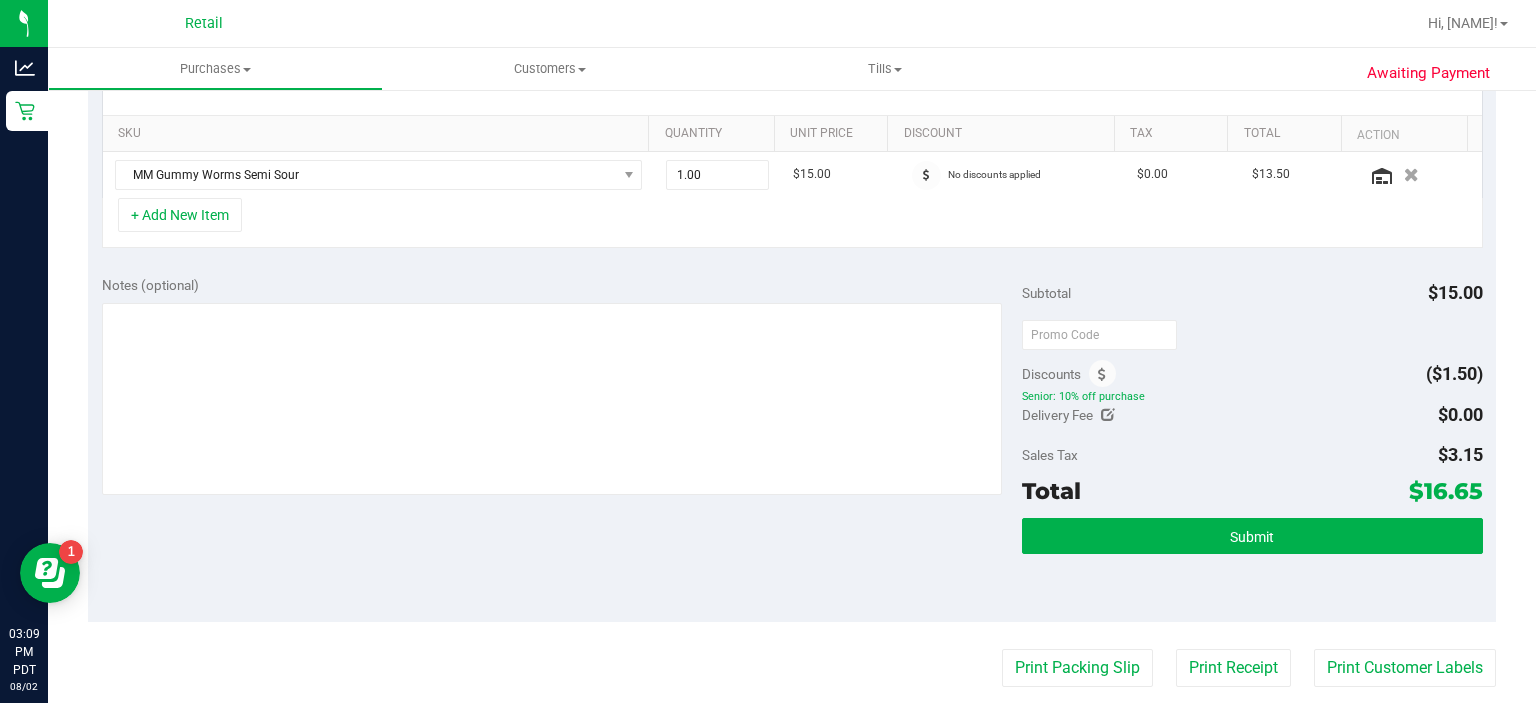 scroll, scrollTop: 497, scrollLeft: 0, axis: vertical 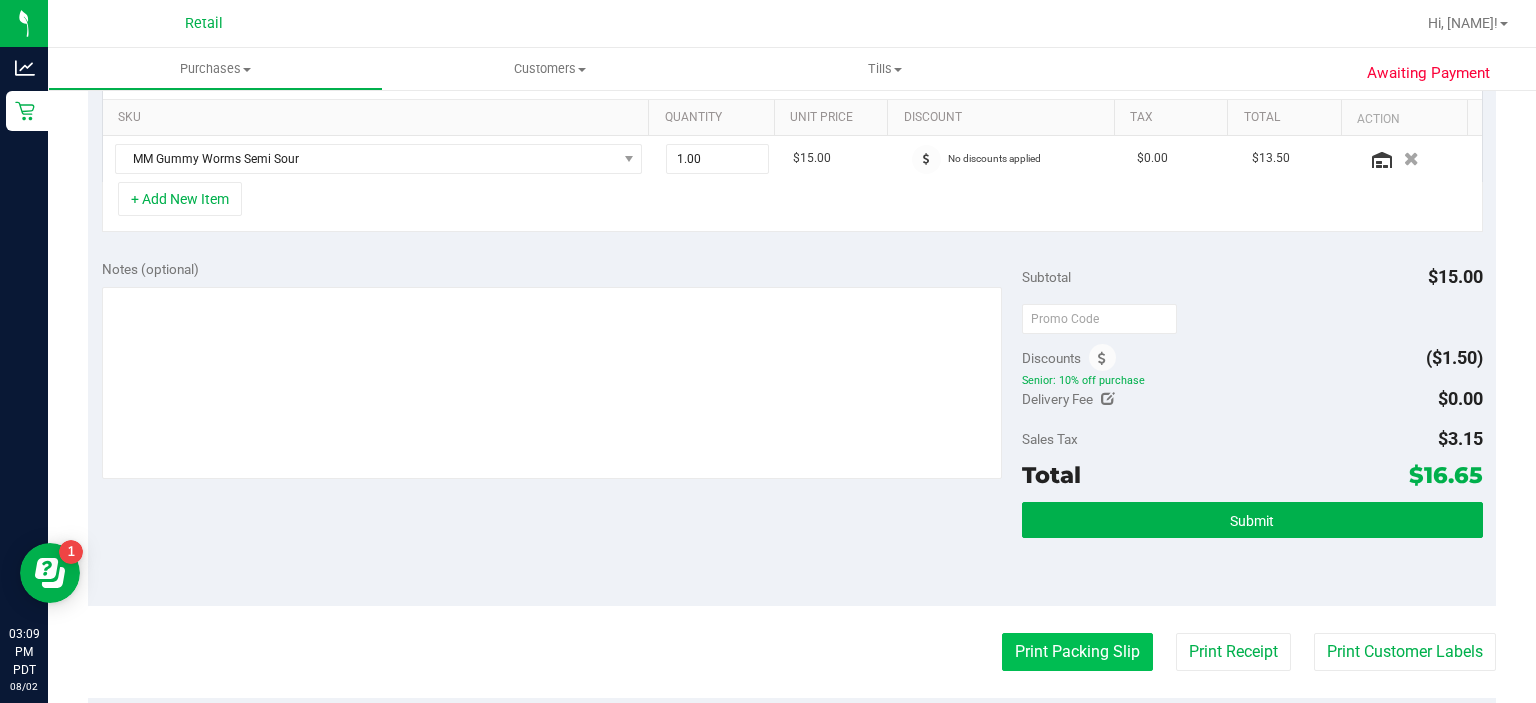 click on "Print Packing Slip" at bounding box center (1077, 652) 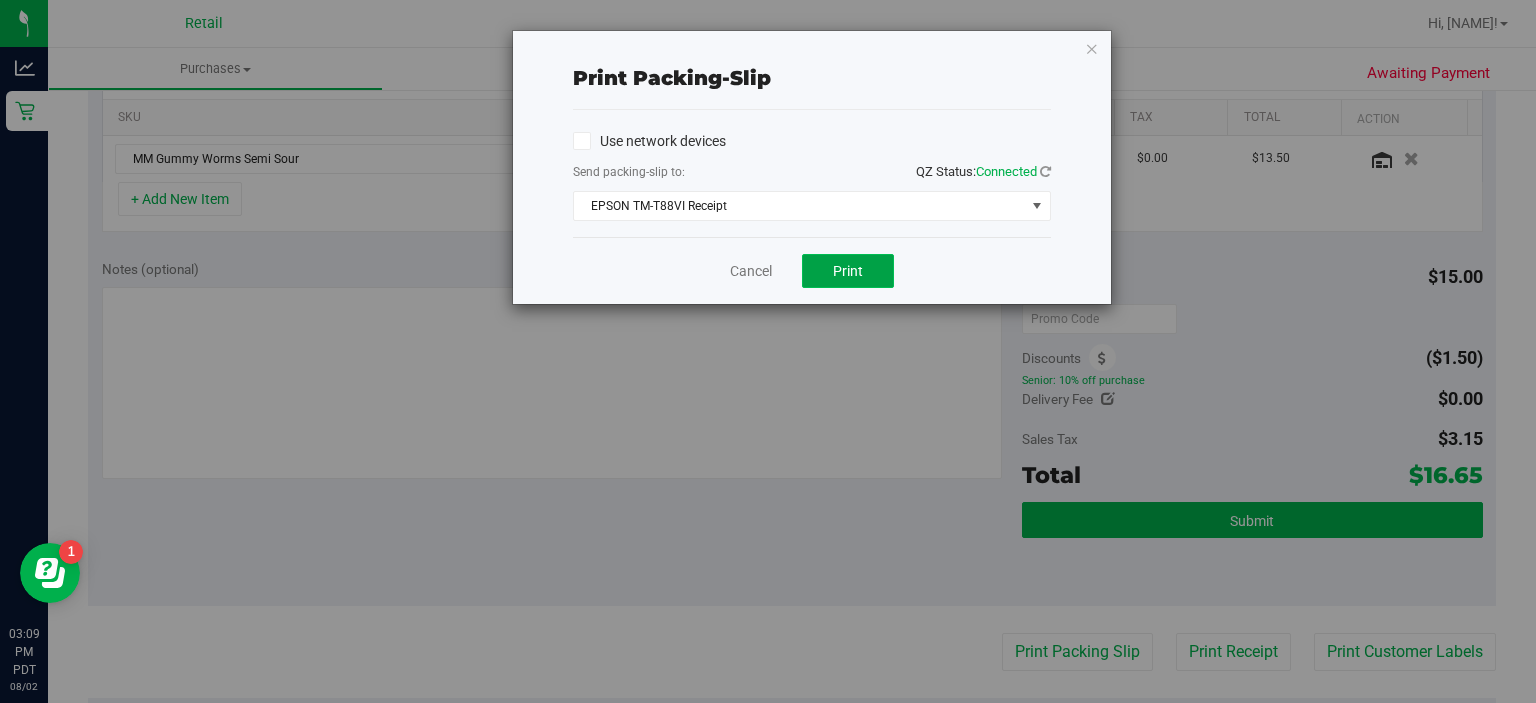 click on "Print" at bounding box center (848, 271) 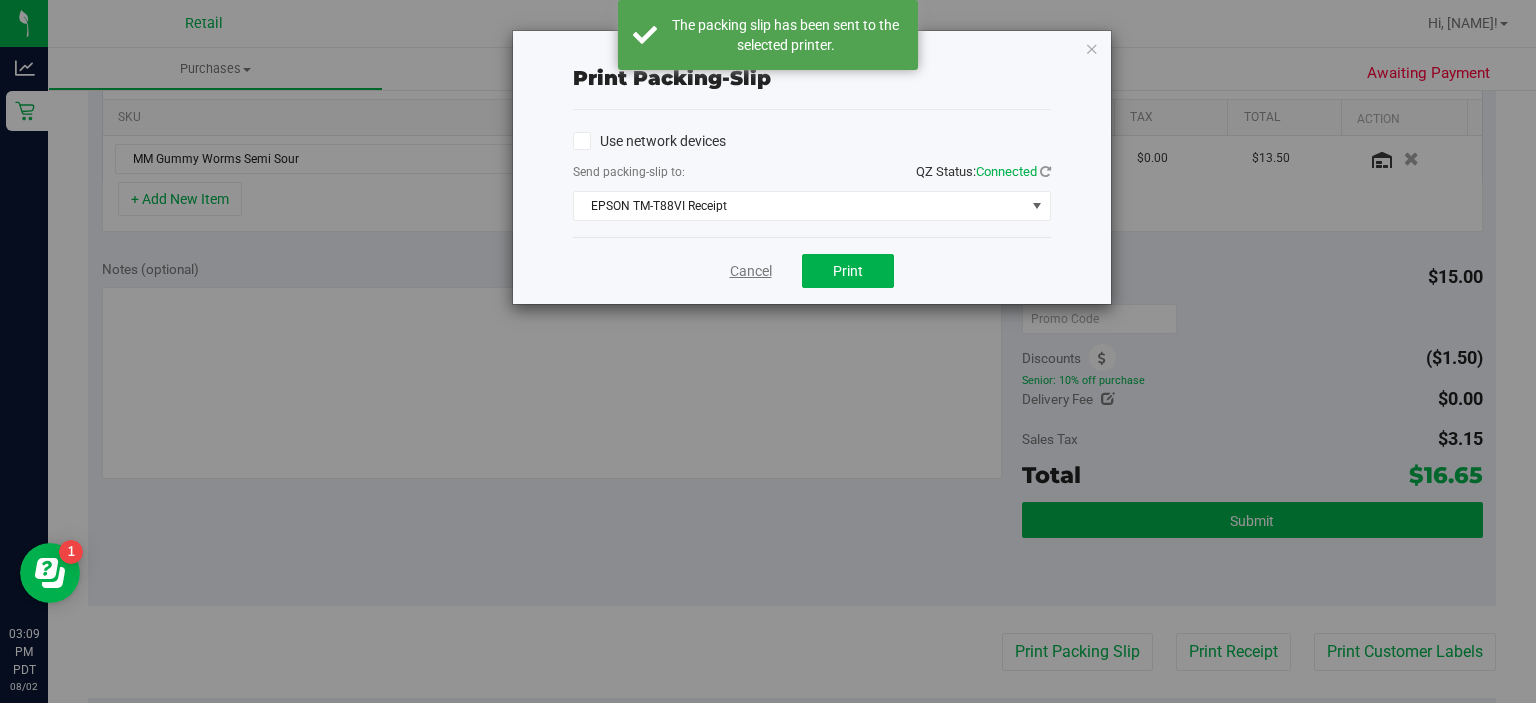 click on "Cancel" at bounding box center (751, 271) 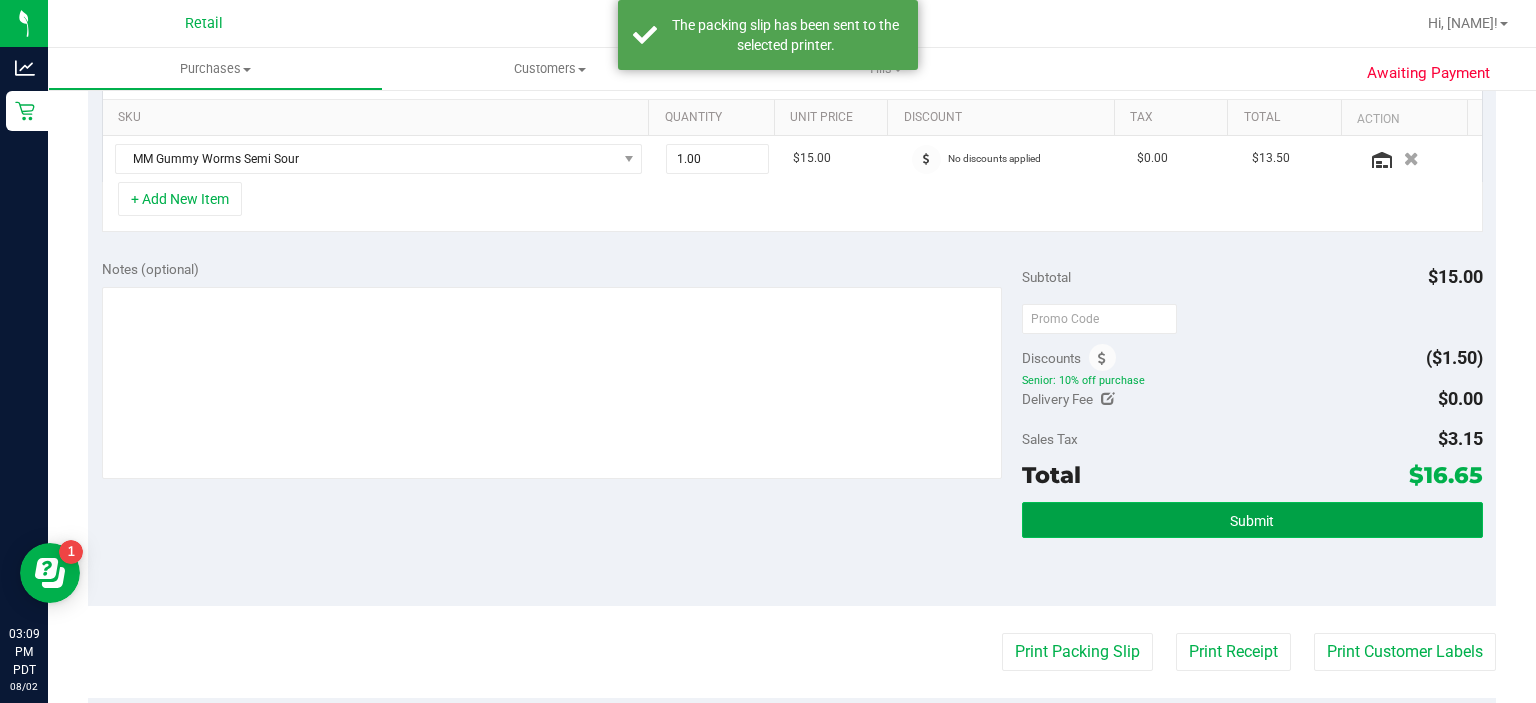 click on "Submit" at bounding box center (1252, 521) 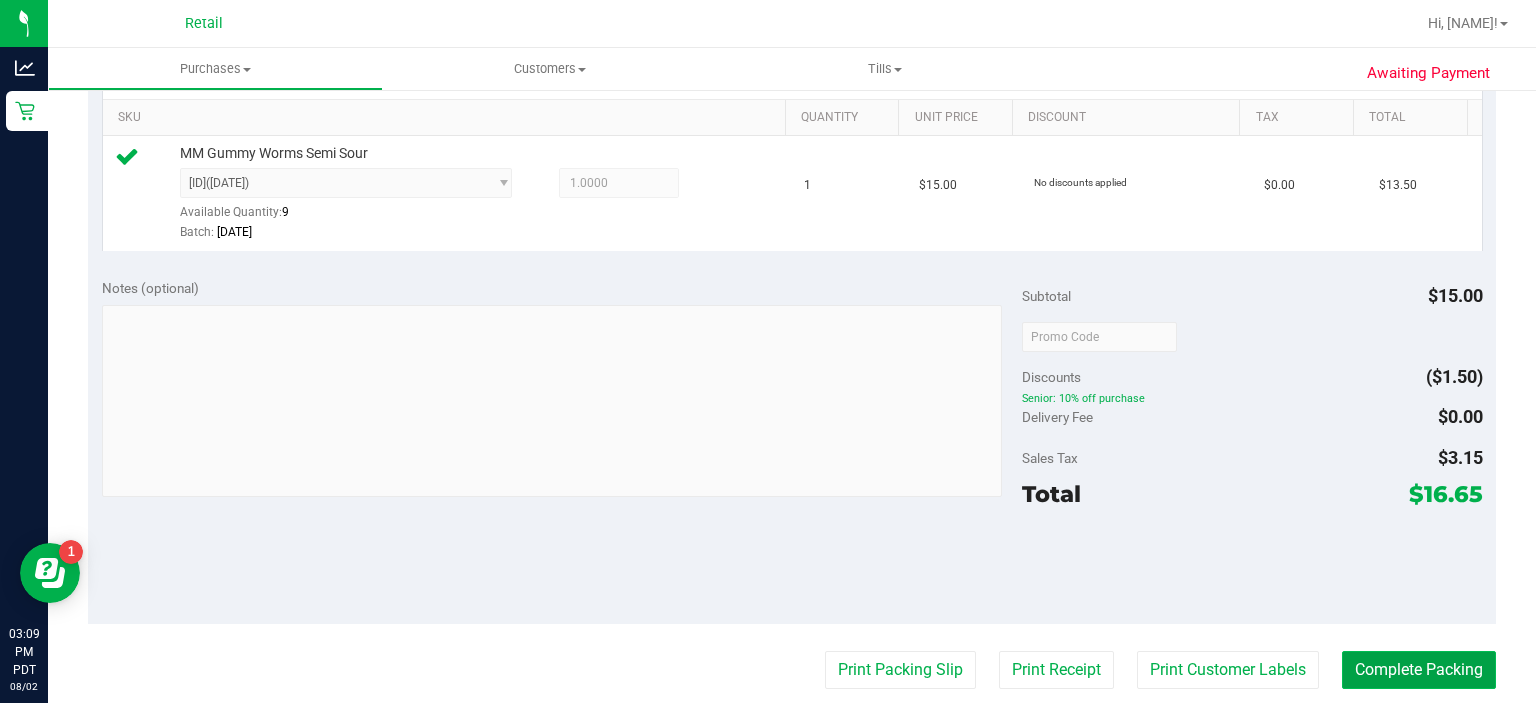click on "Complete Packing" at bounding box center [1419, 670] 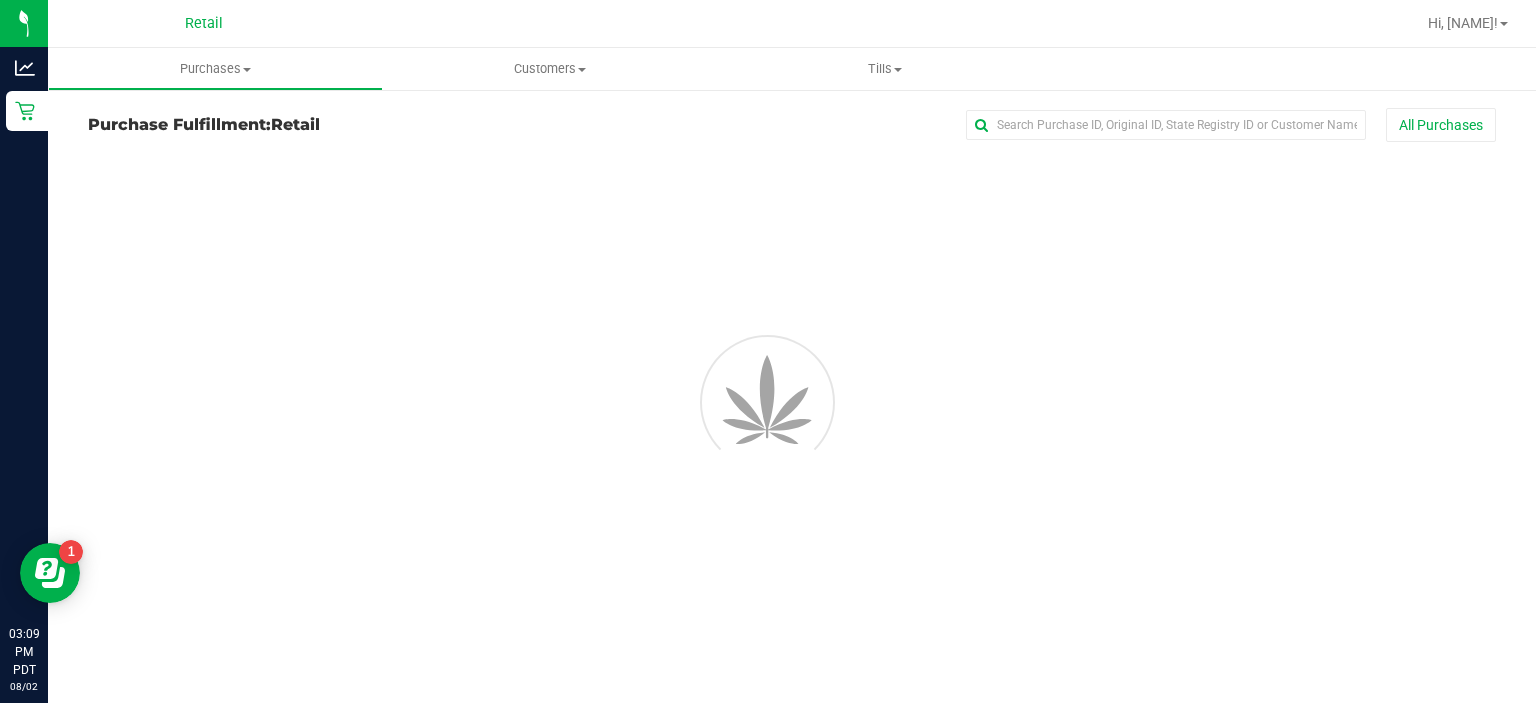 scroll, scrollTop: 0, scrollLeft: 0, axis: both 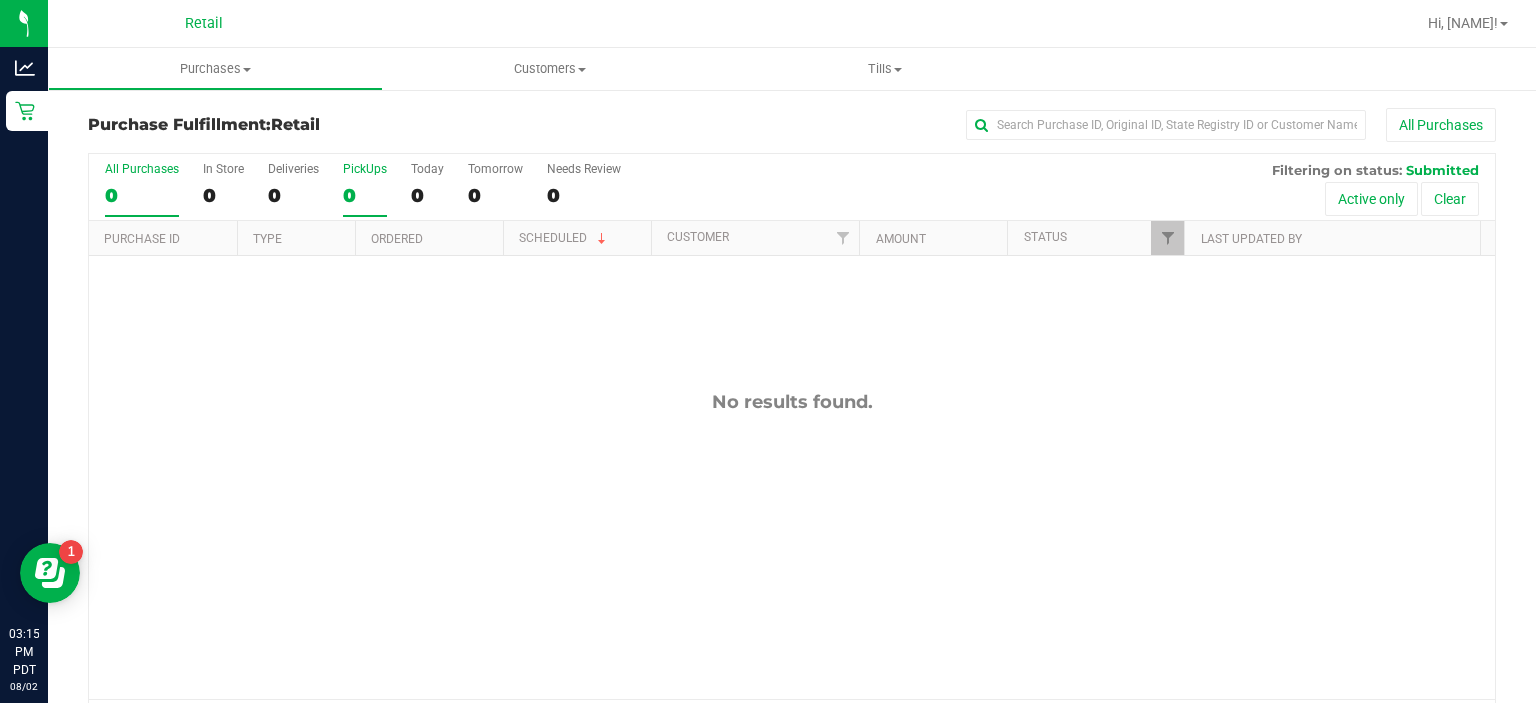click on "PickUps
0" at bounding box center (365, 189) 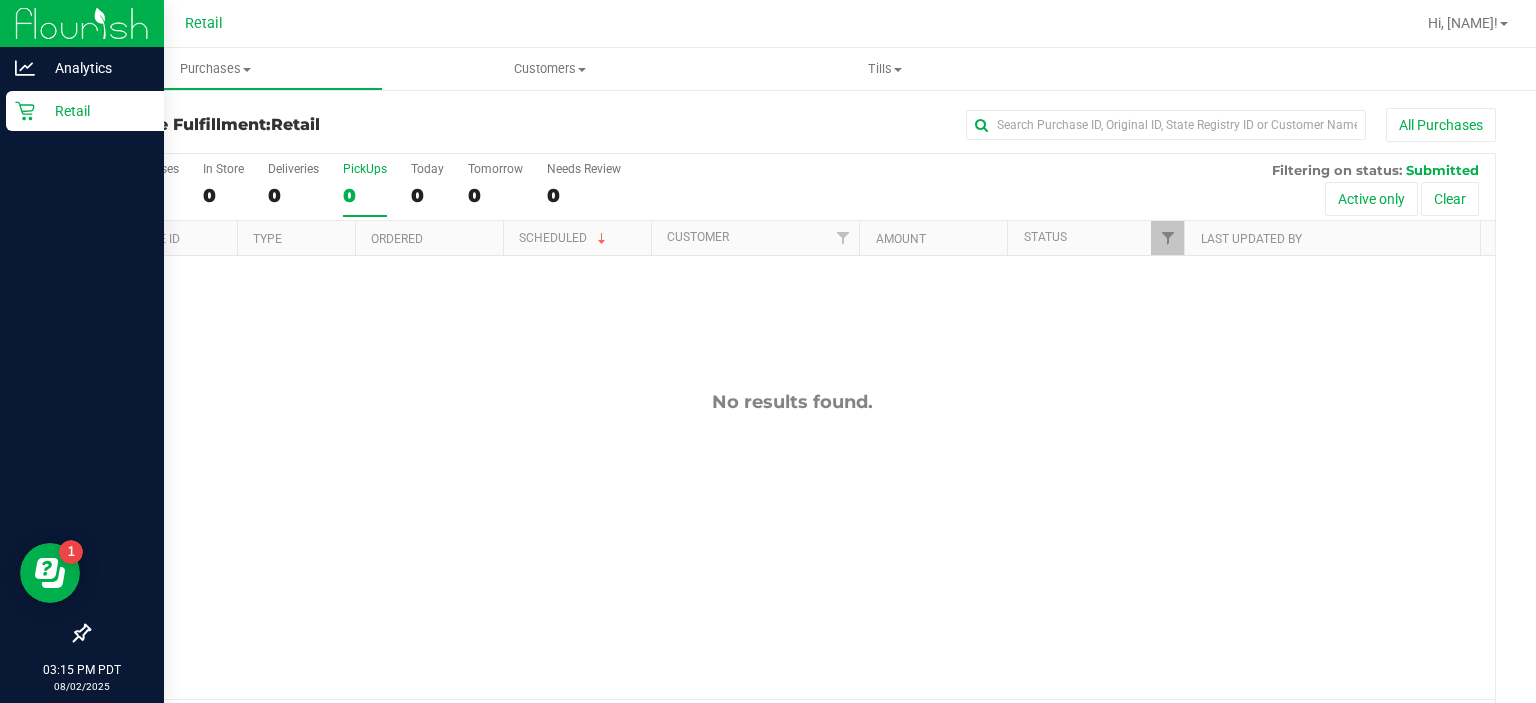 click 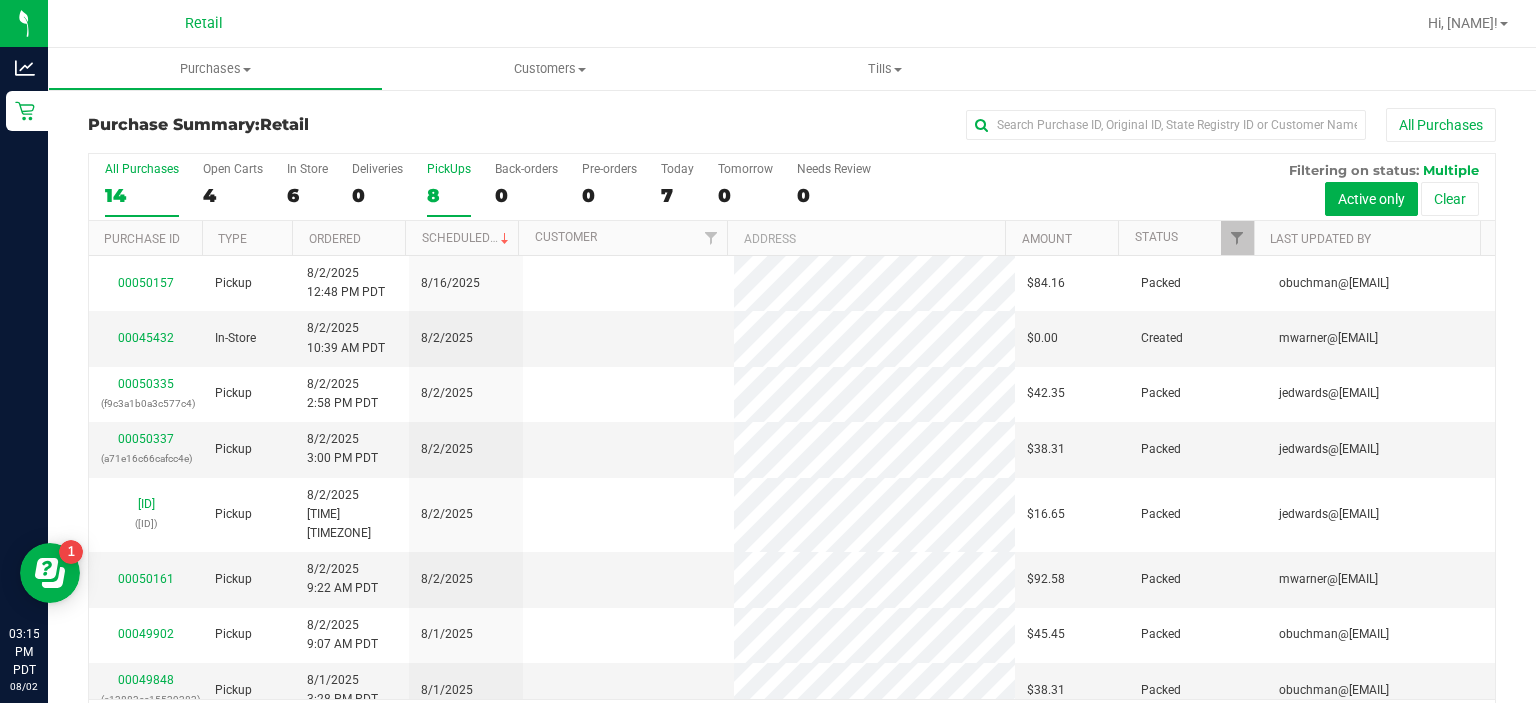 click on "PickUps" at bounding box center [449, 169] 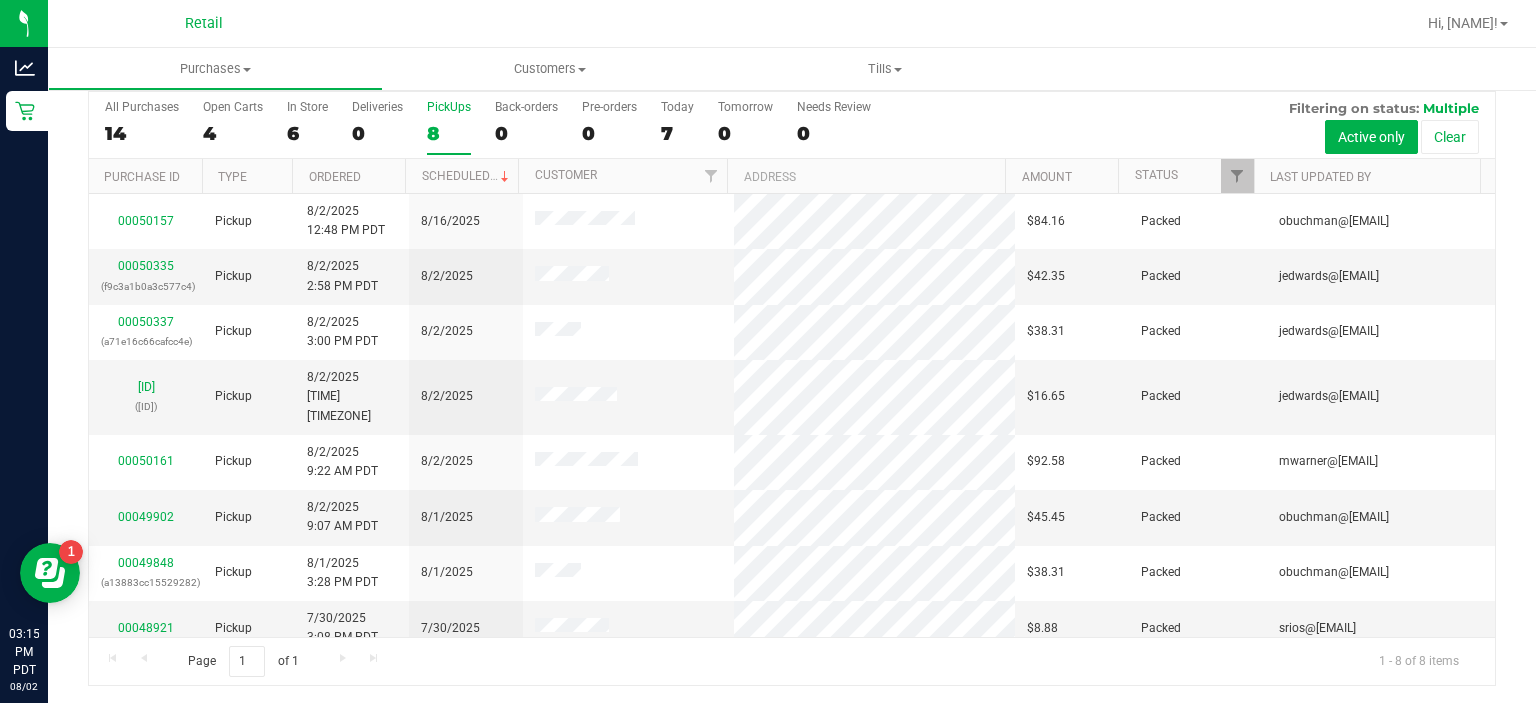 scroll, scrollTop: 0, scrollLeft: 0, axis: both 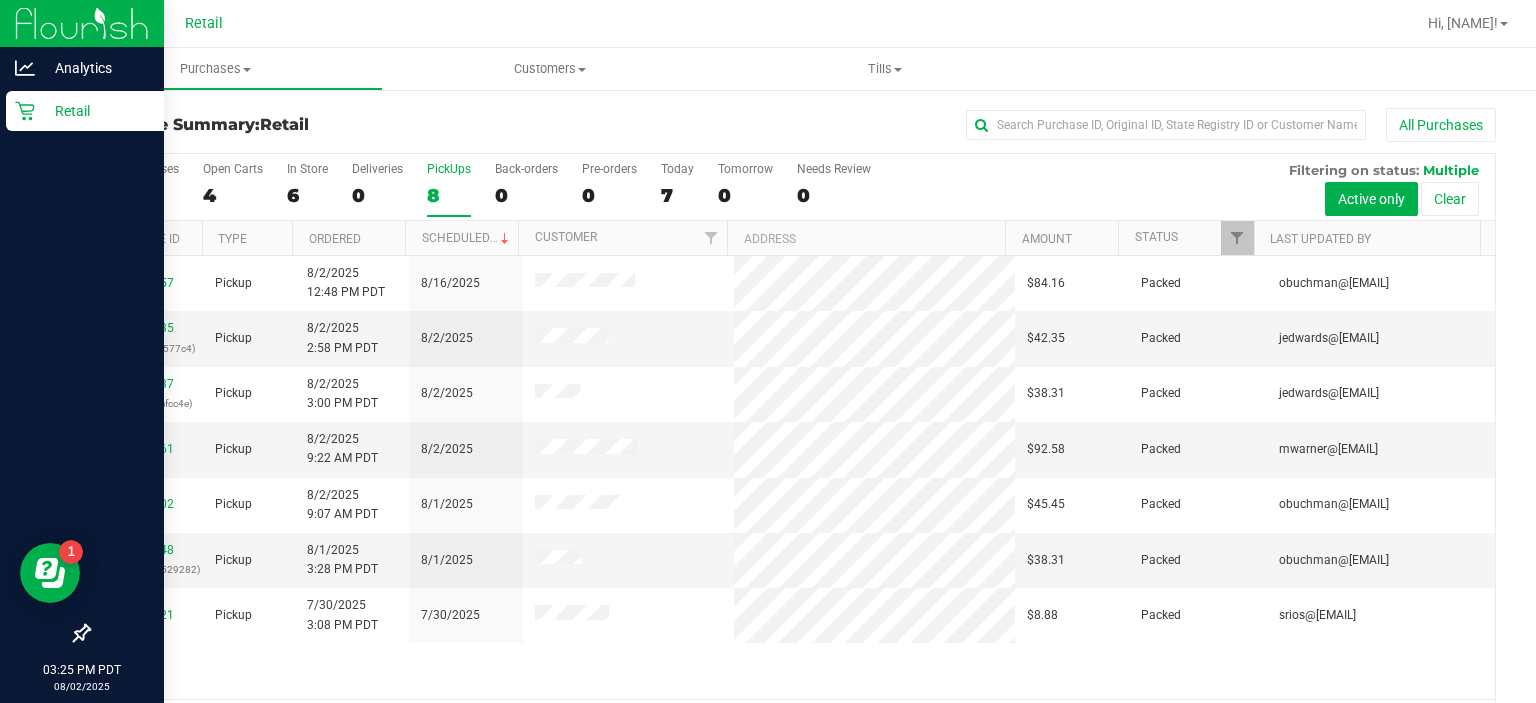 click 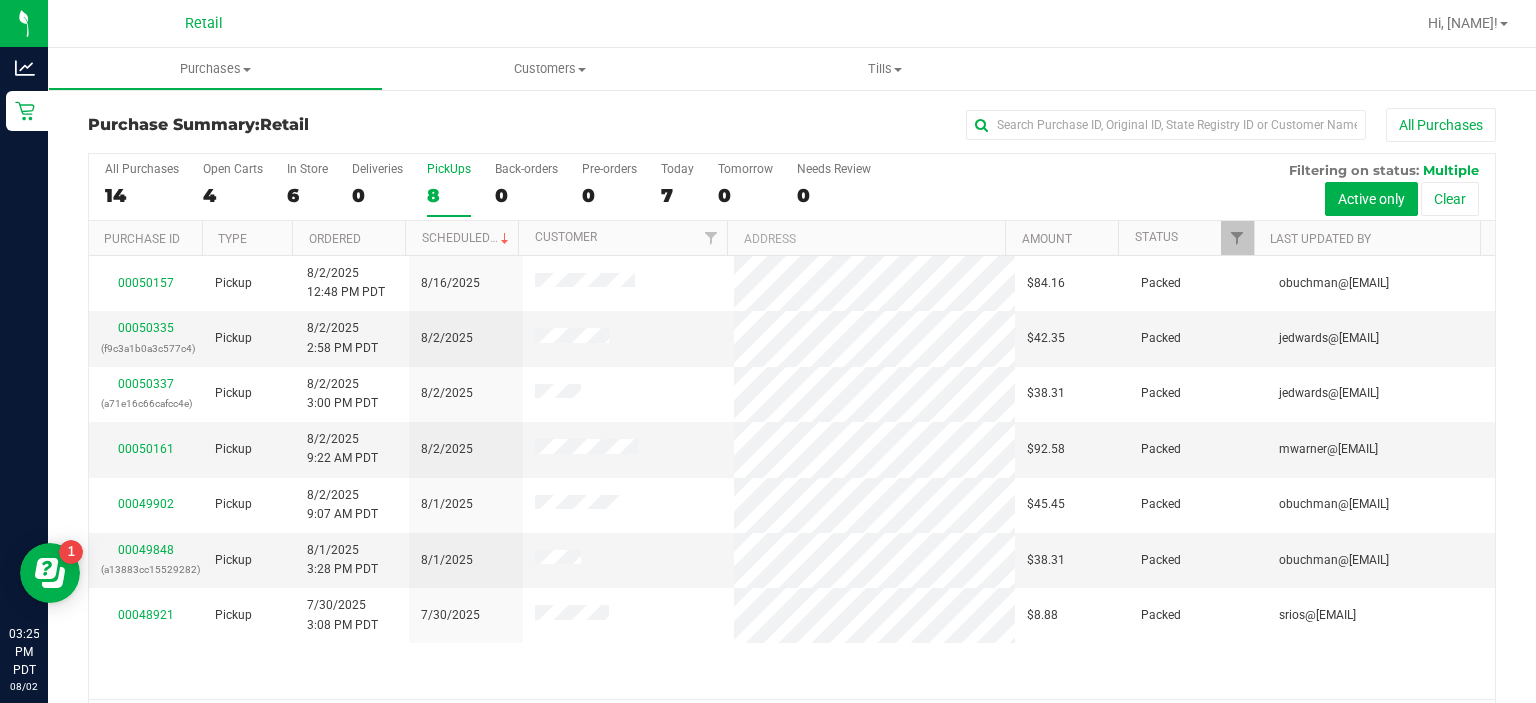 click on "PickUps" at bounding box center [449, 169] 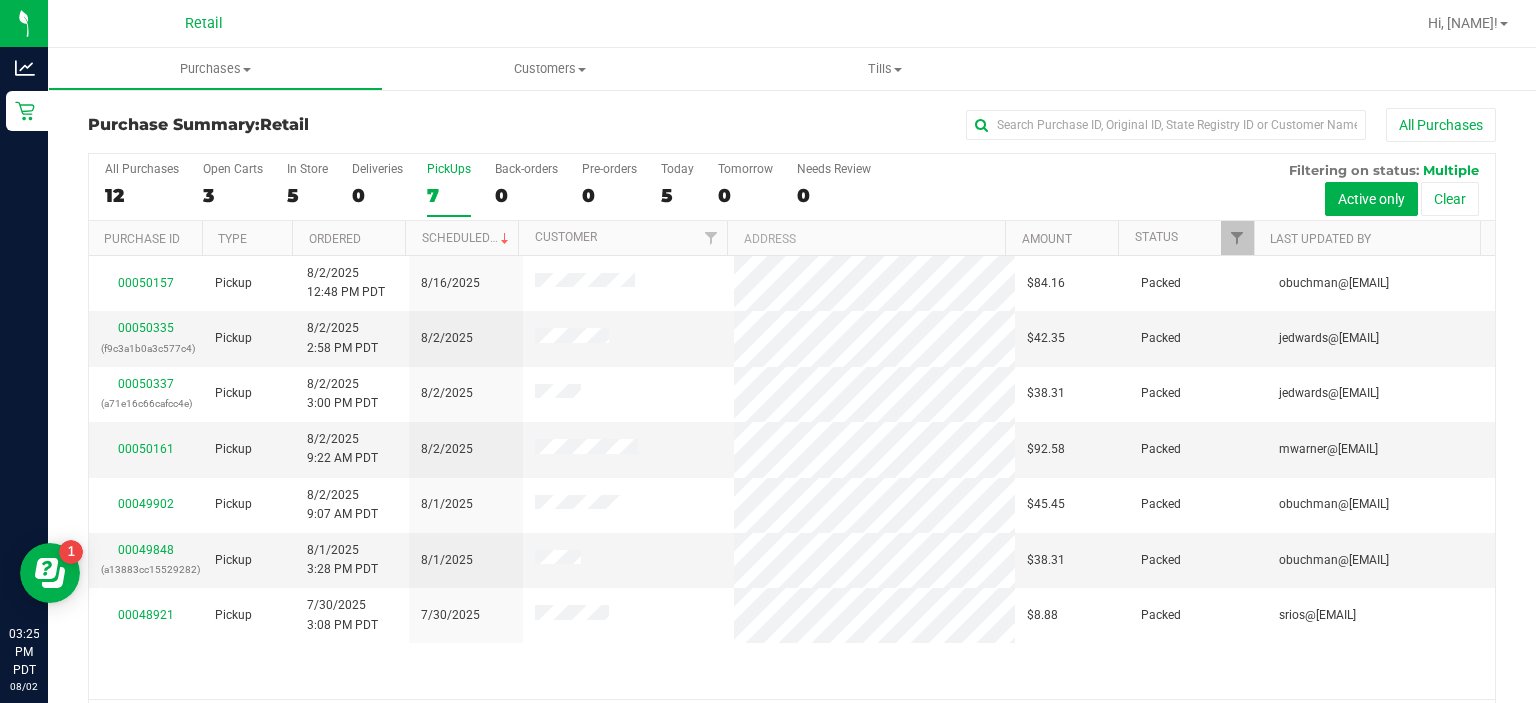 scroll, scrollTop: 62, scrollLeft: 0, axis: vertical 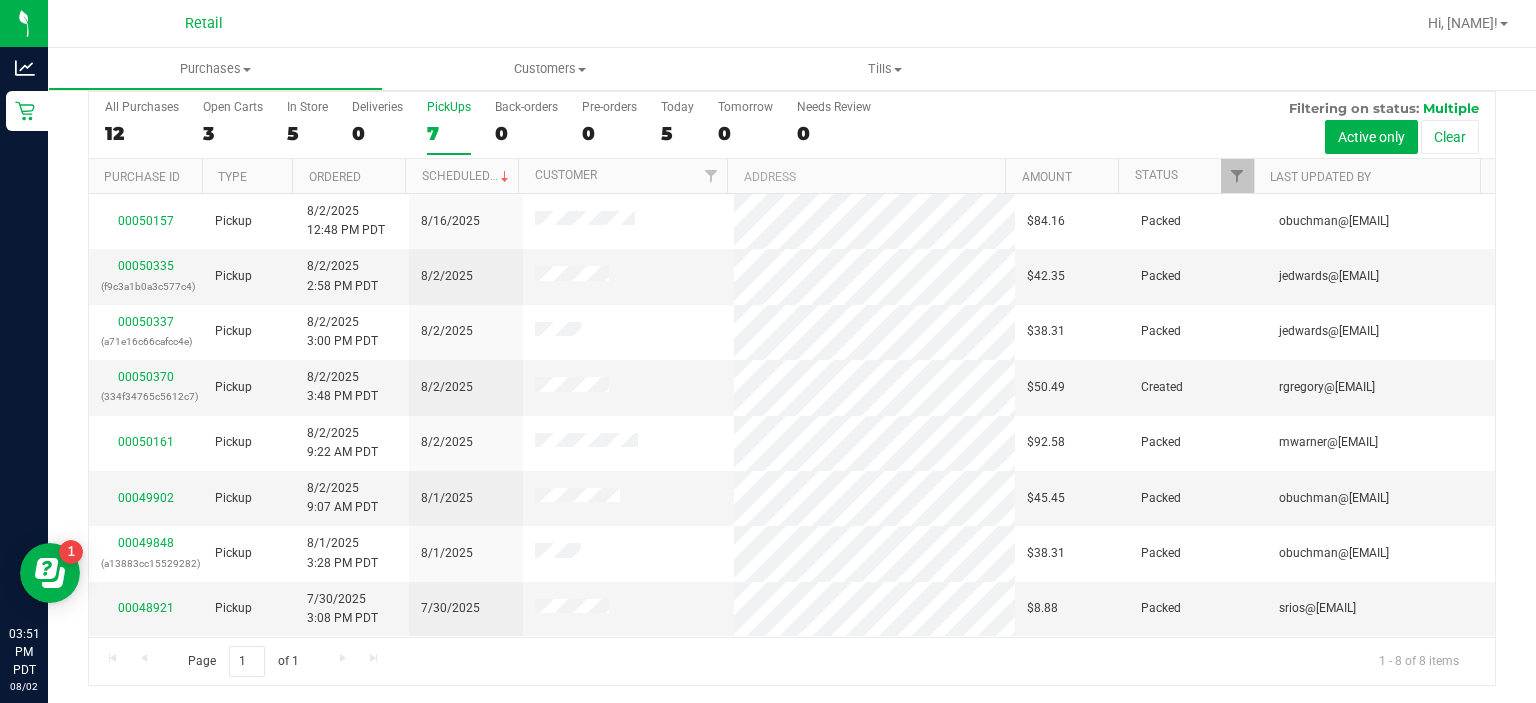 click on "Purchases
Summary of purchases
Fulfillment
All purchases
Customers
All customers
Add a new customer" at bounding box center (816, 69) 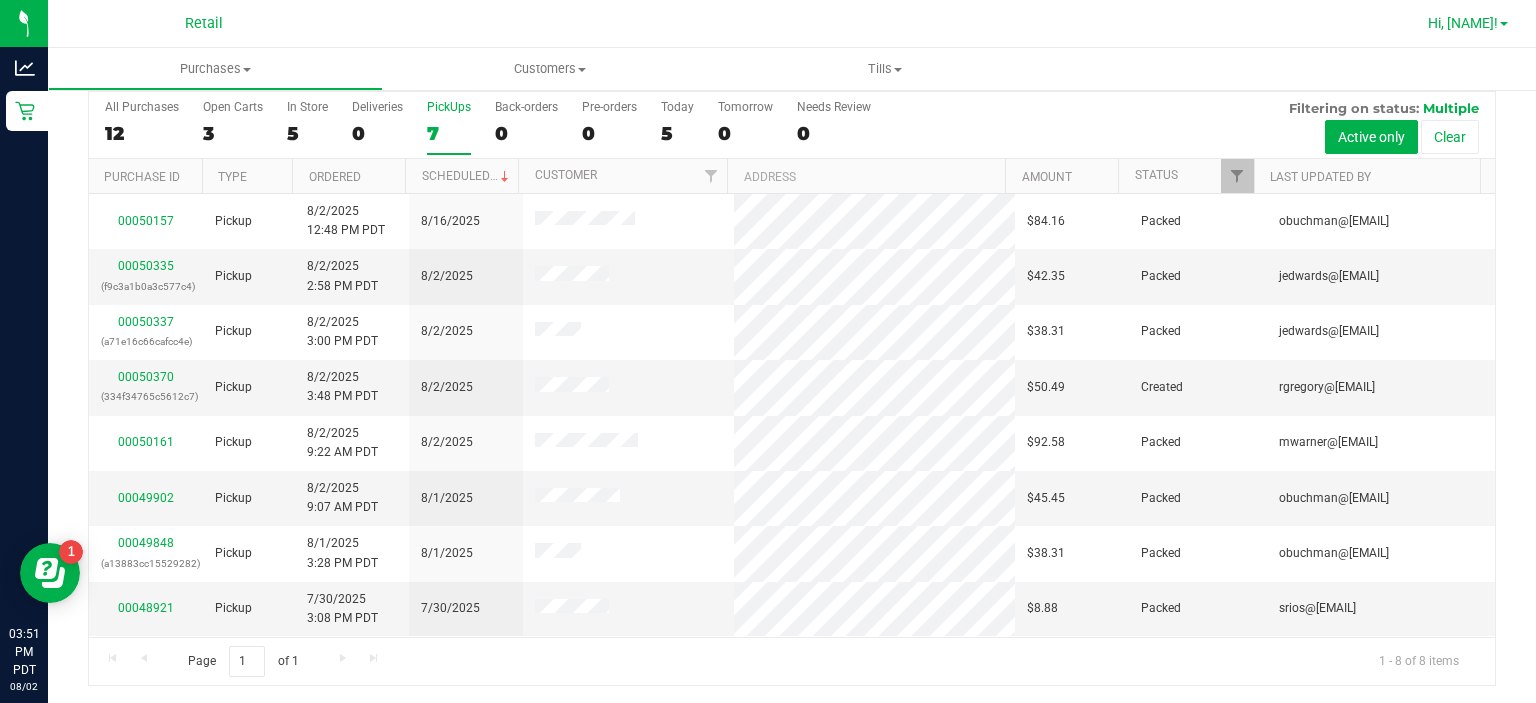 click at bounding box center [1504, 24] 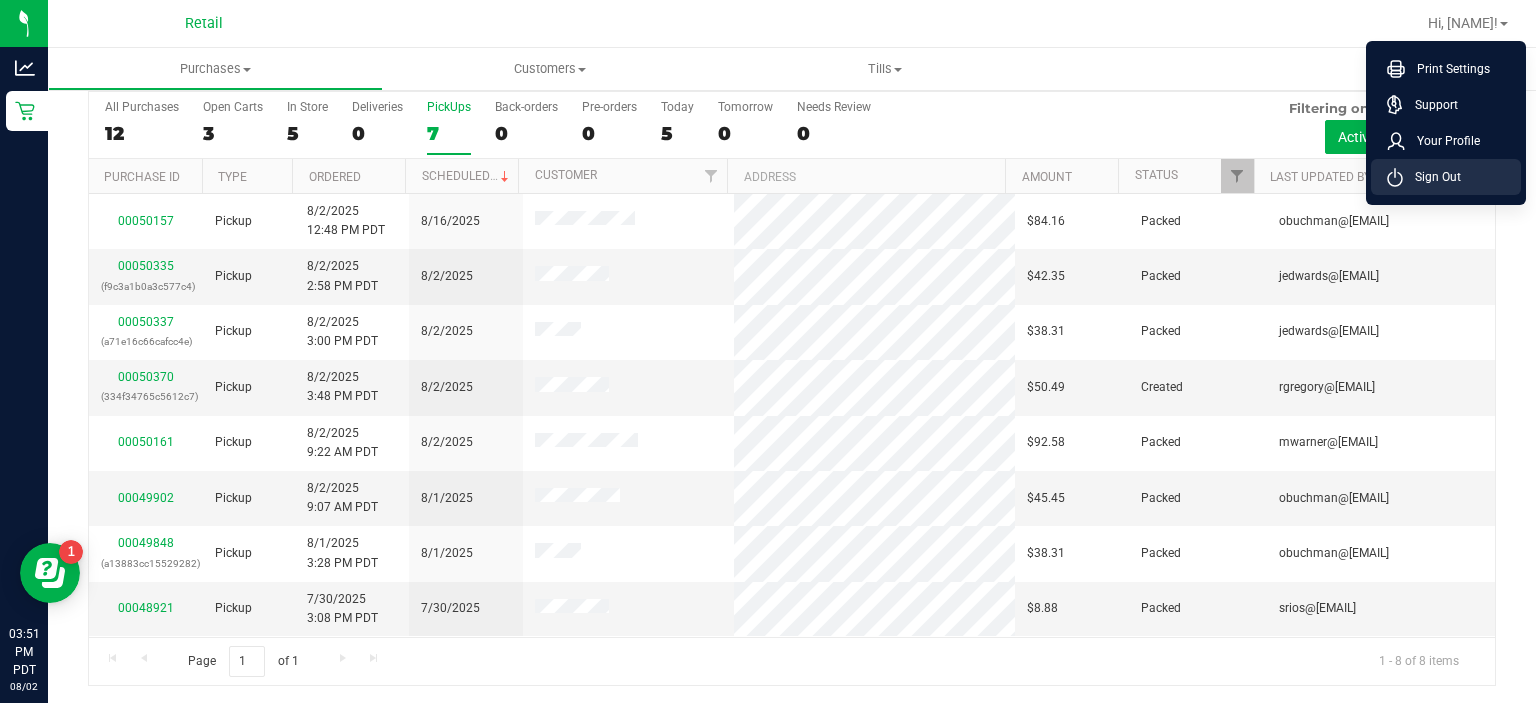 click on "Sign Out" at bounding box center [1432, 177] 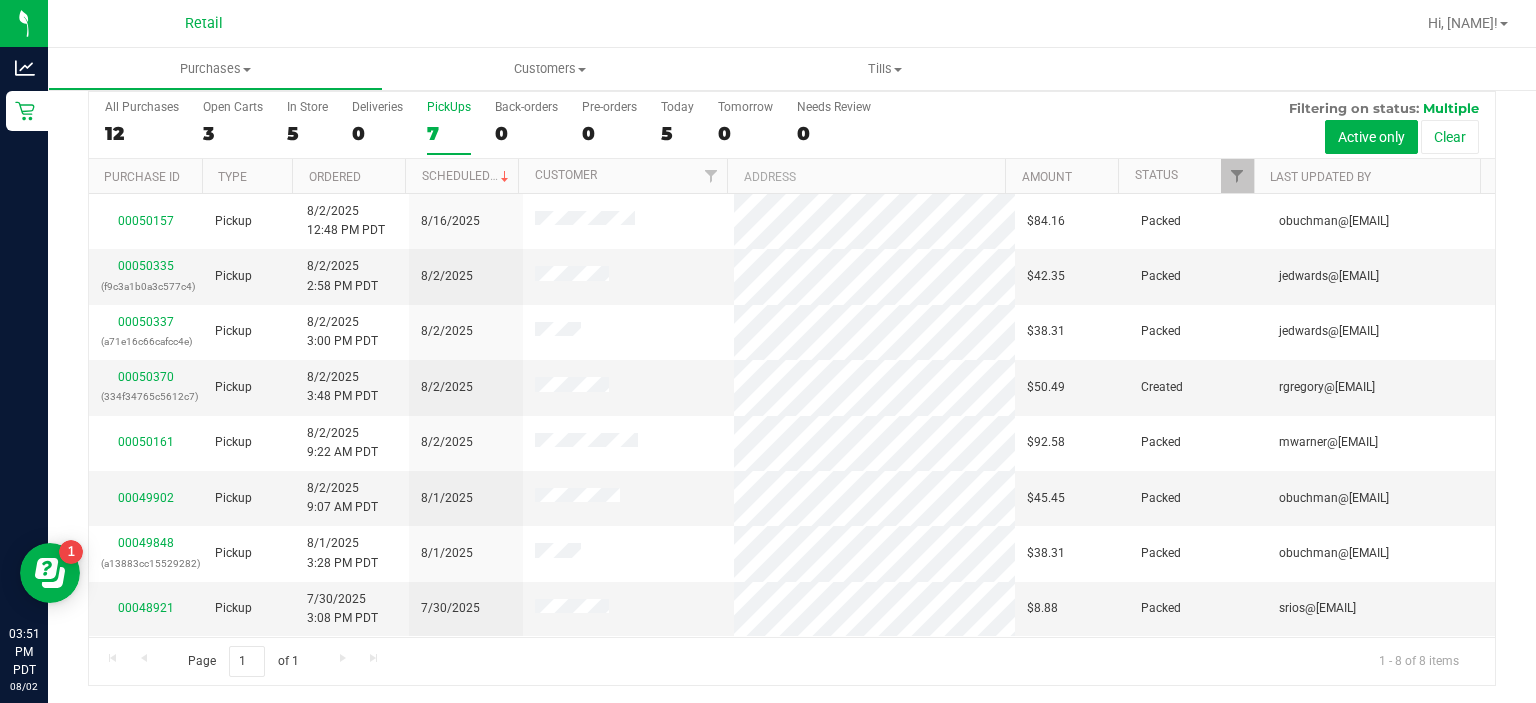 scroll, scrollTop: 0, scrollLeft: 0, axis: both 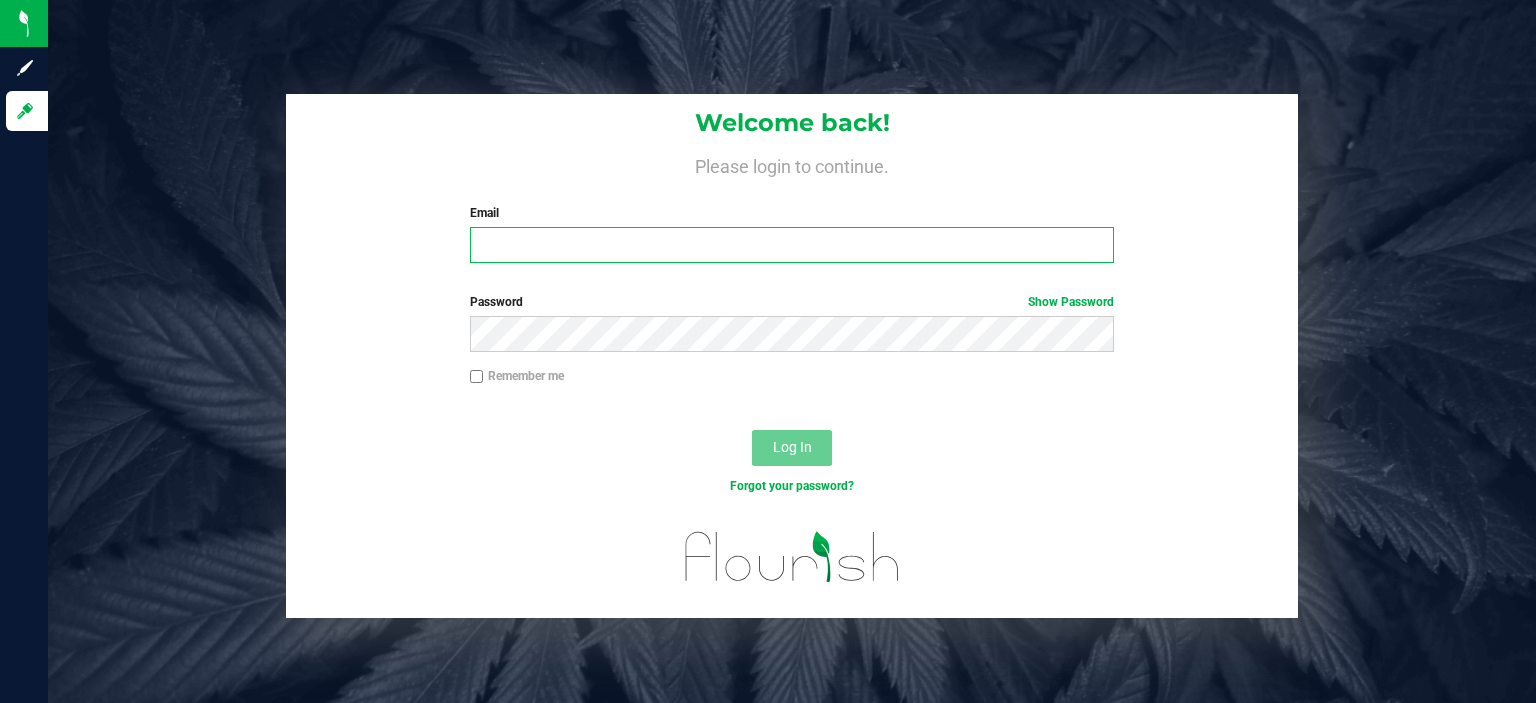 click on "Email" at bounding box center (792, 245) 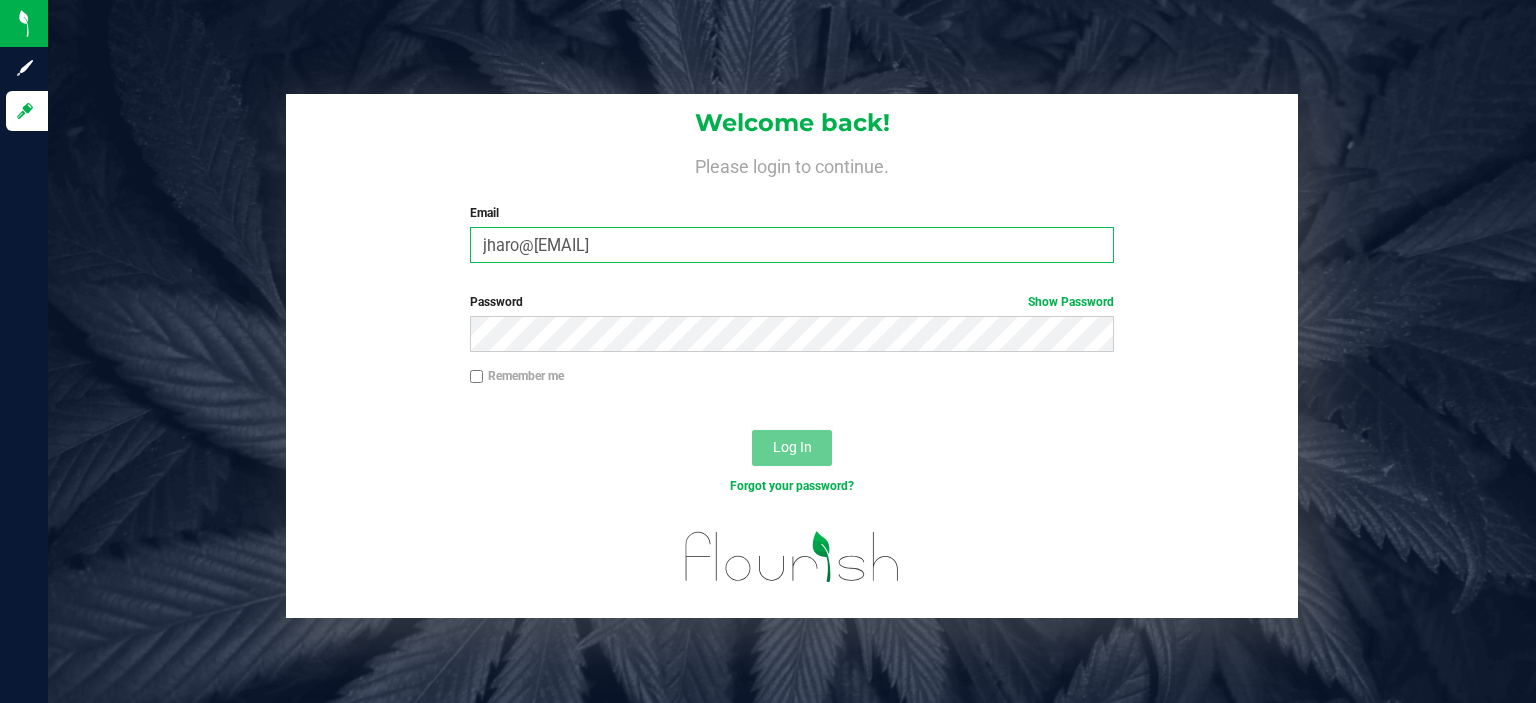 type on "jharo@[EMAIL]" 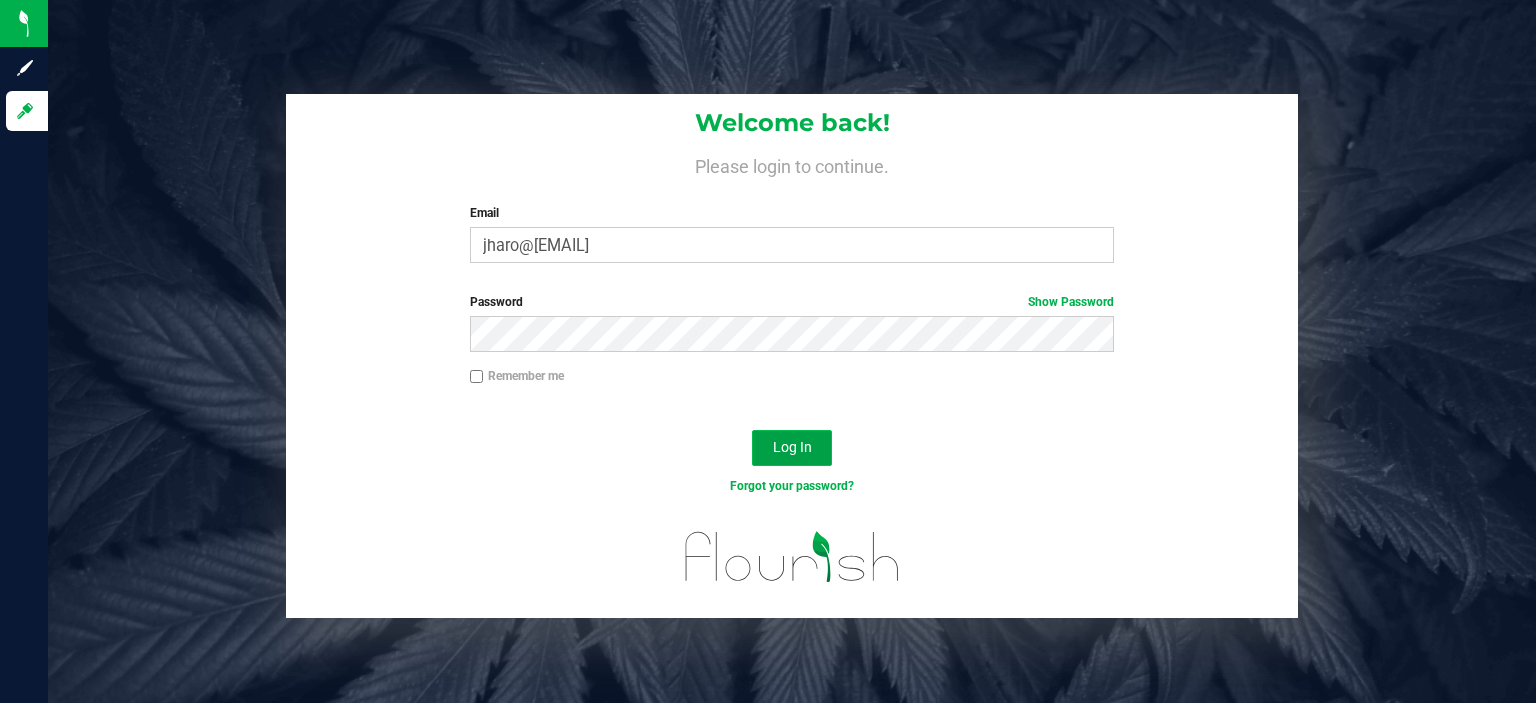 click on "Log In" at bounding box center (792, 447) 